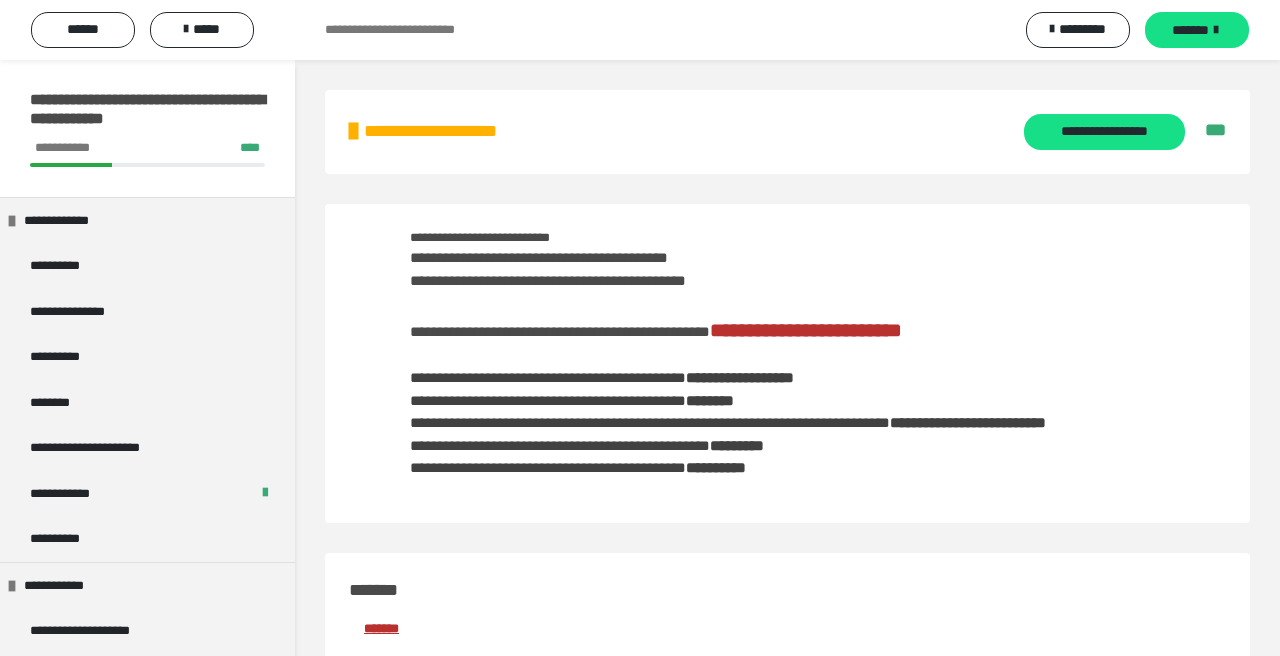 scroll, scrollTop: 0, scrollLeft: 0, axis: both 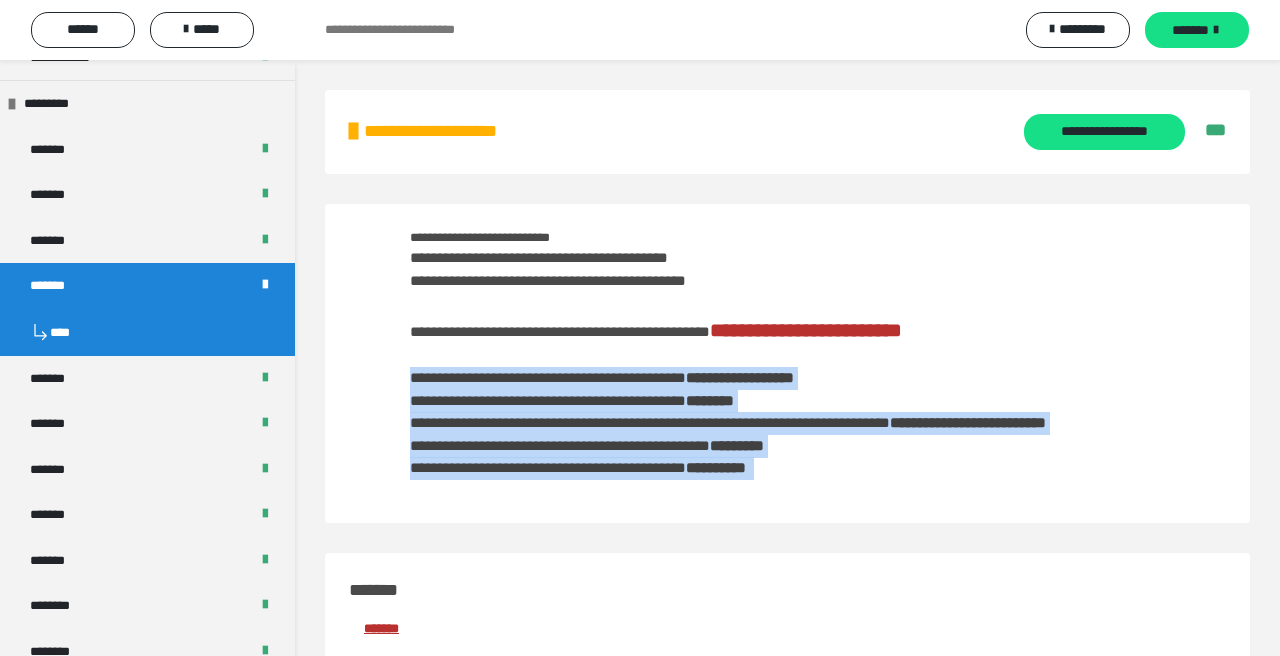 click on "**********" at bounding box center (790, 373) 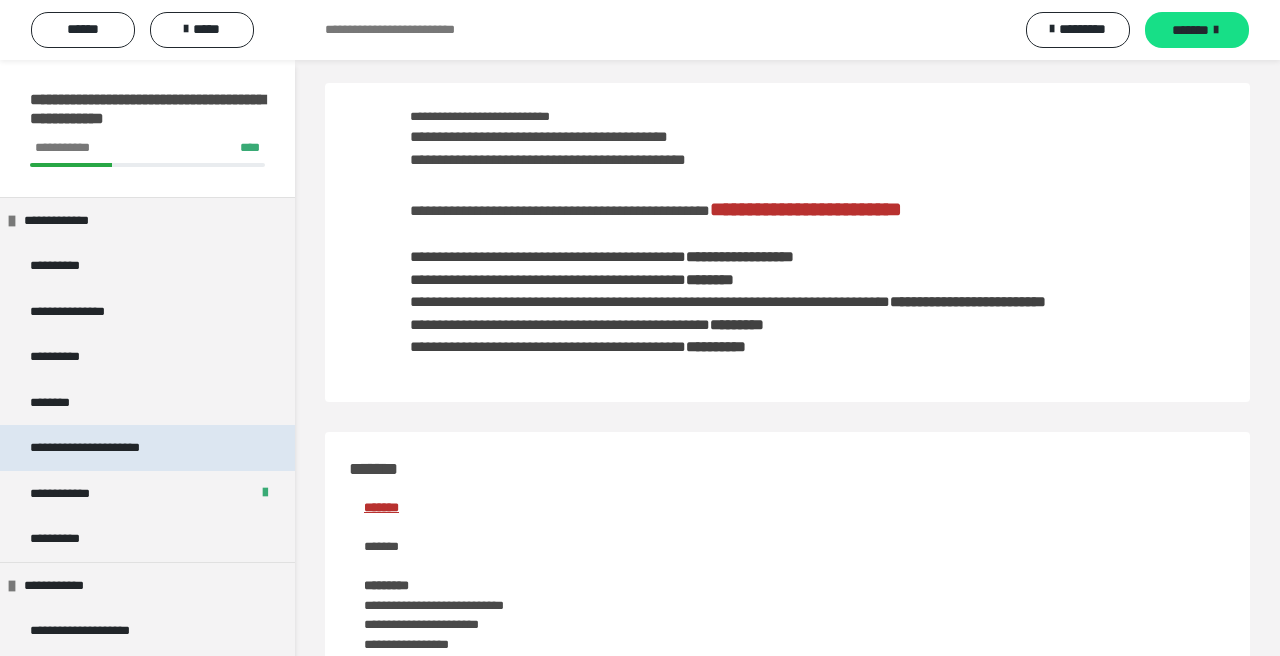 scroll, scrollTop: 643, scrollLeft: 0, axis: vertical 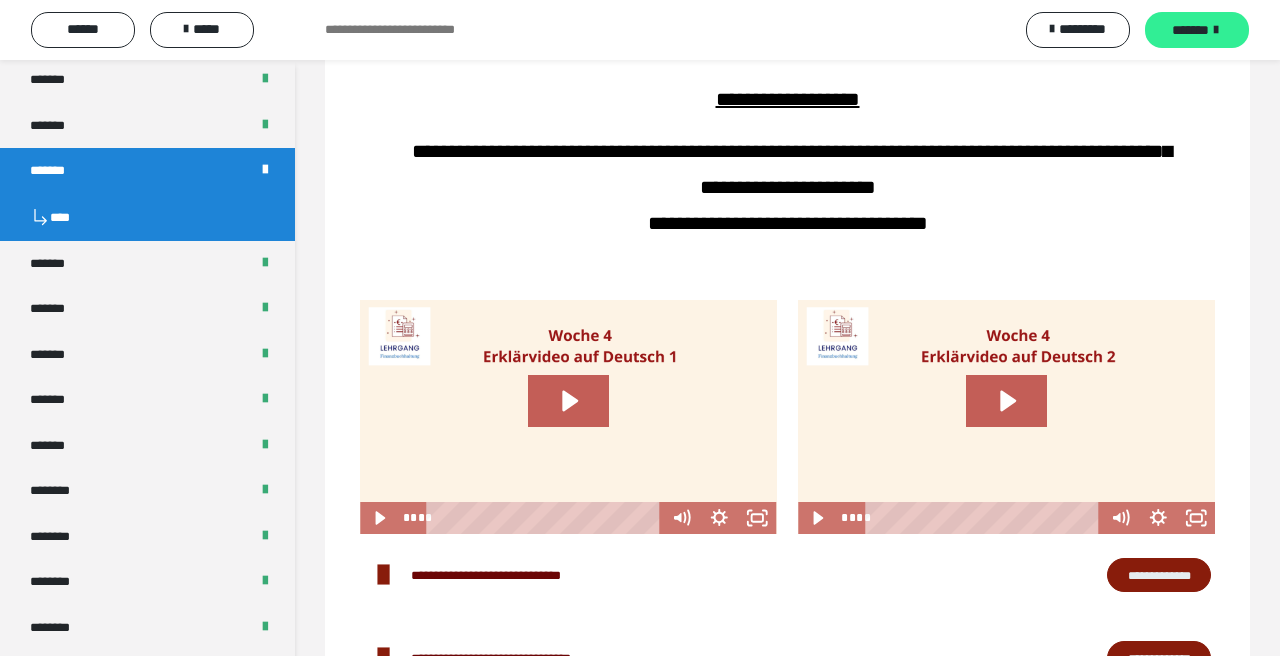 click on "*******" at bounding box center (1190, 30) 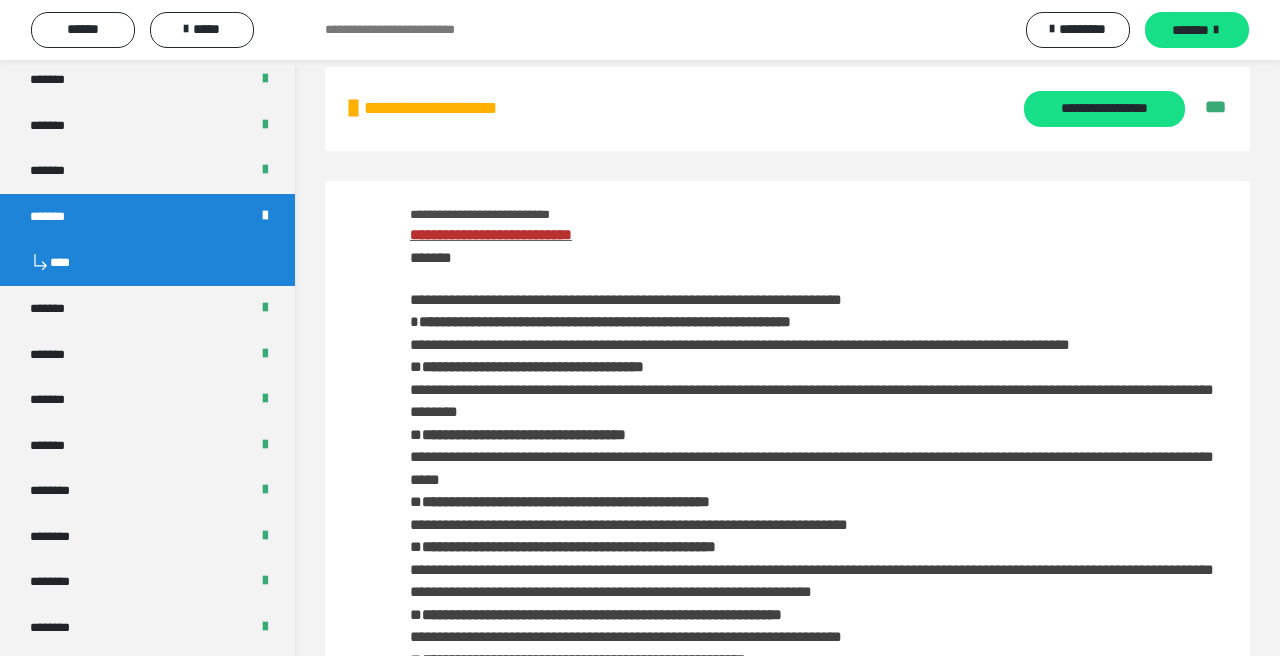 scroll, scrollTop: 0, scrollLeft: 0, axis: both 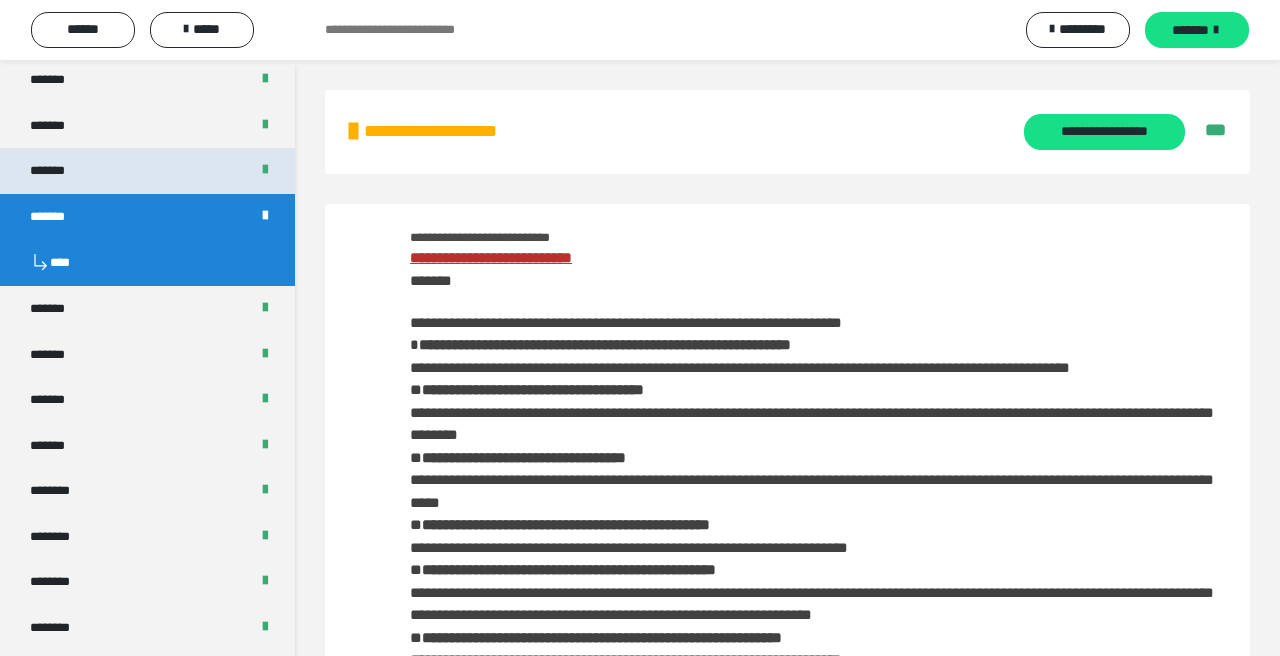click on "*******" at bounding box center [147, 171] 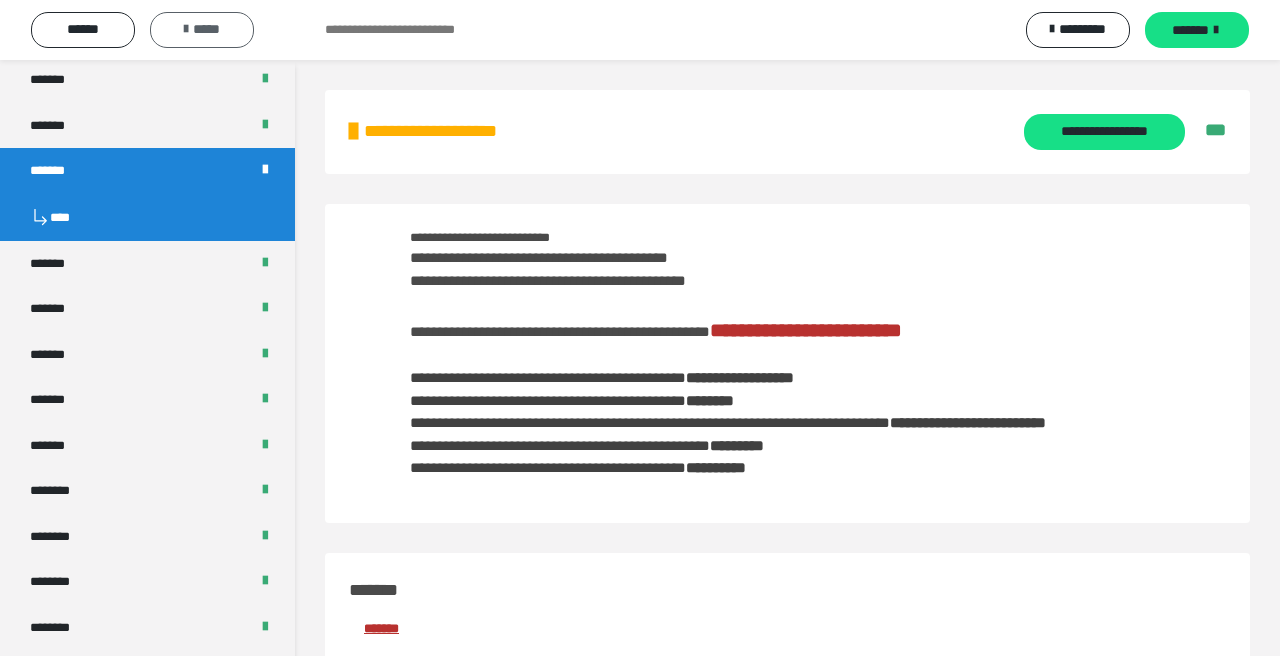click on "*****" at bounding box center [202, 30] 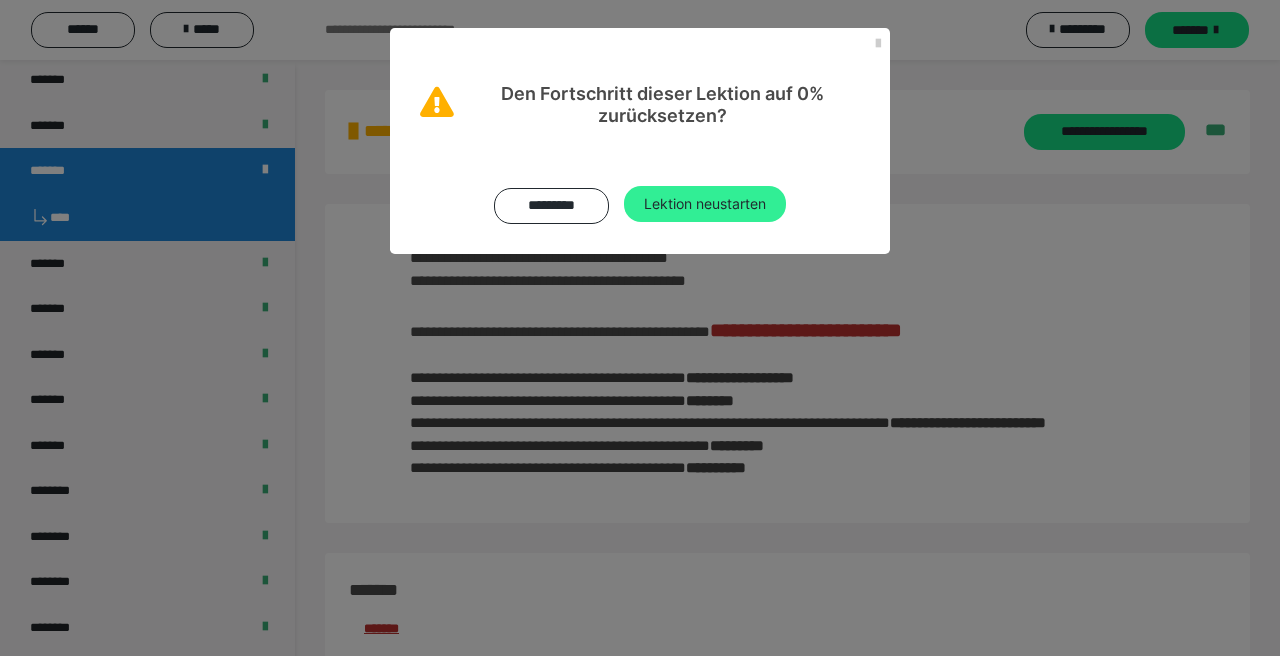 click on "Lektion neustarten" at bounding box center [705, 204] 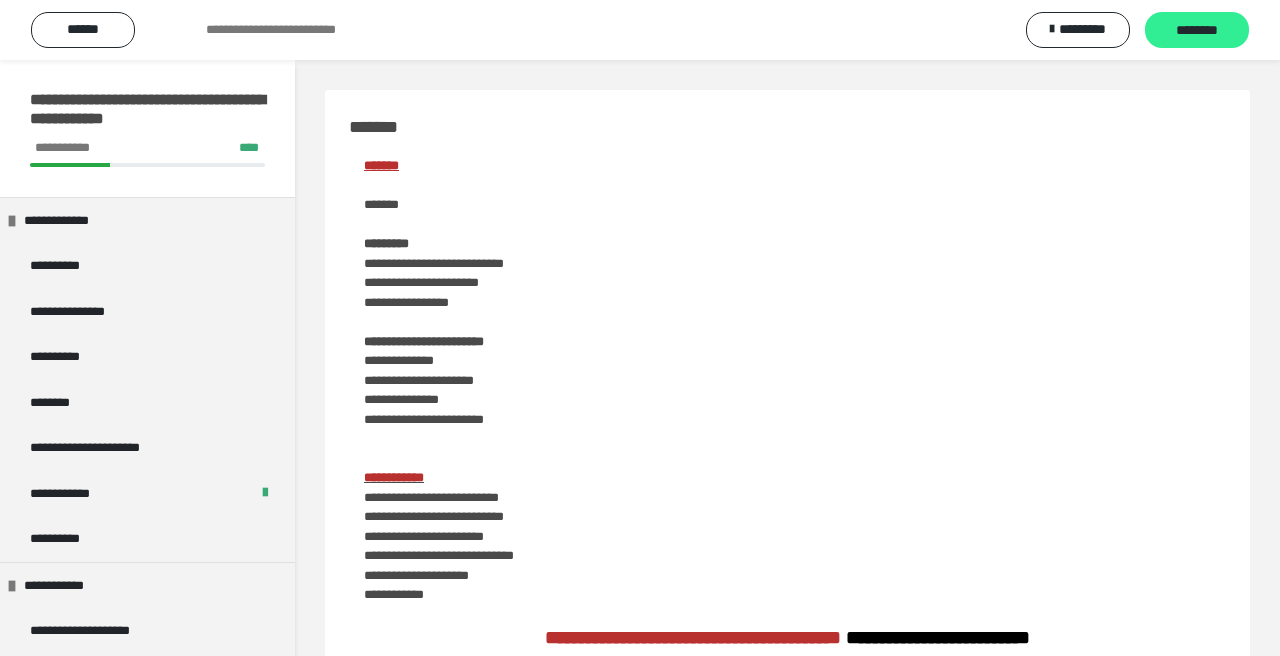 click on "********" at bounding box center [1197, 31] 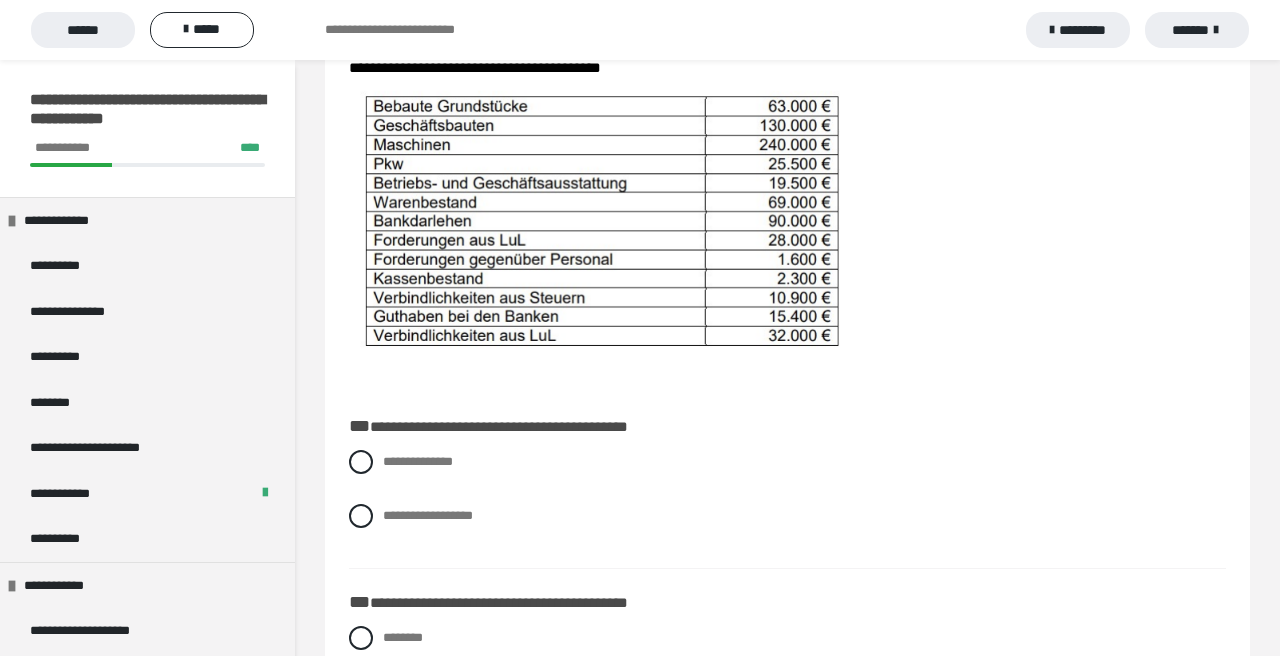 scroll, scrollTop: 331, scrollLeft: 0, axis: vertical 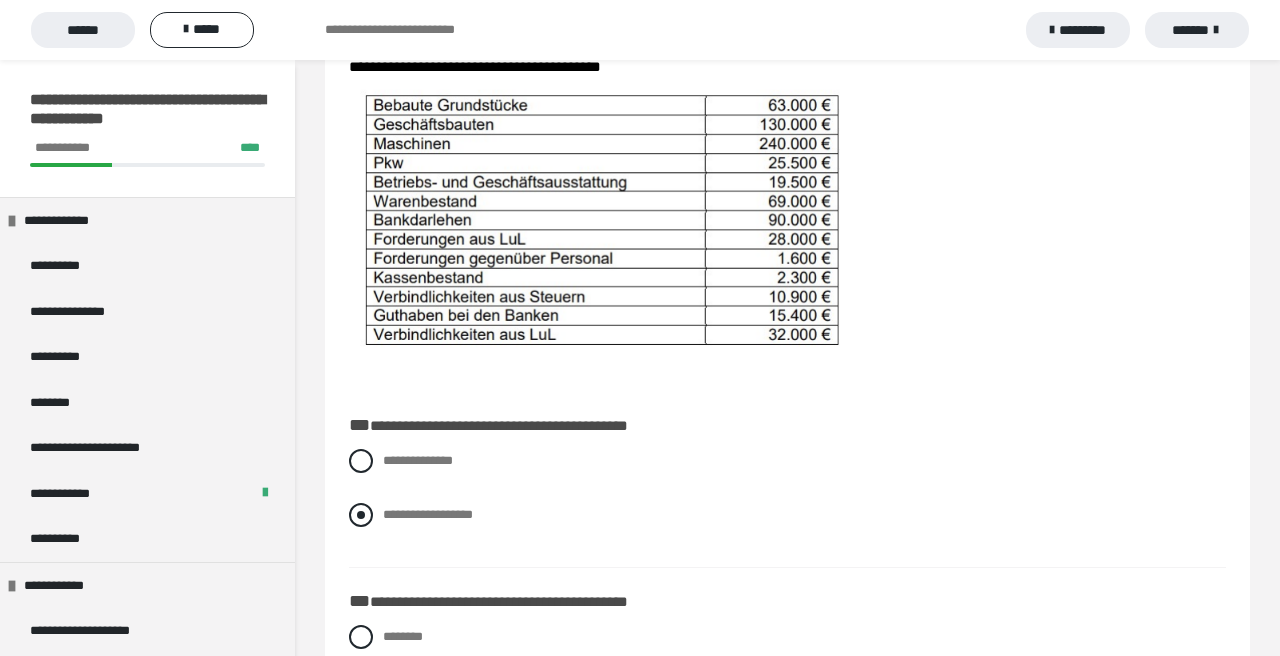 click at bounding box center [361, 515] 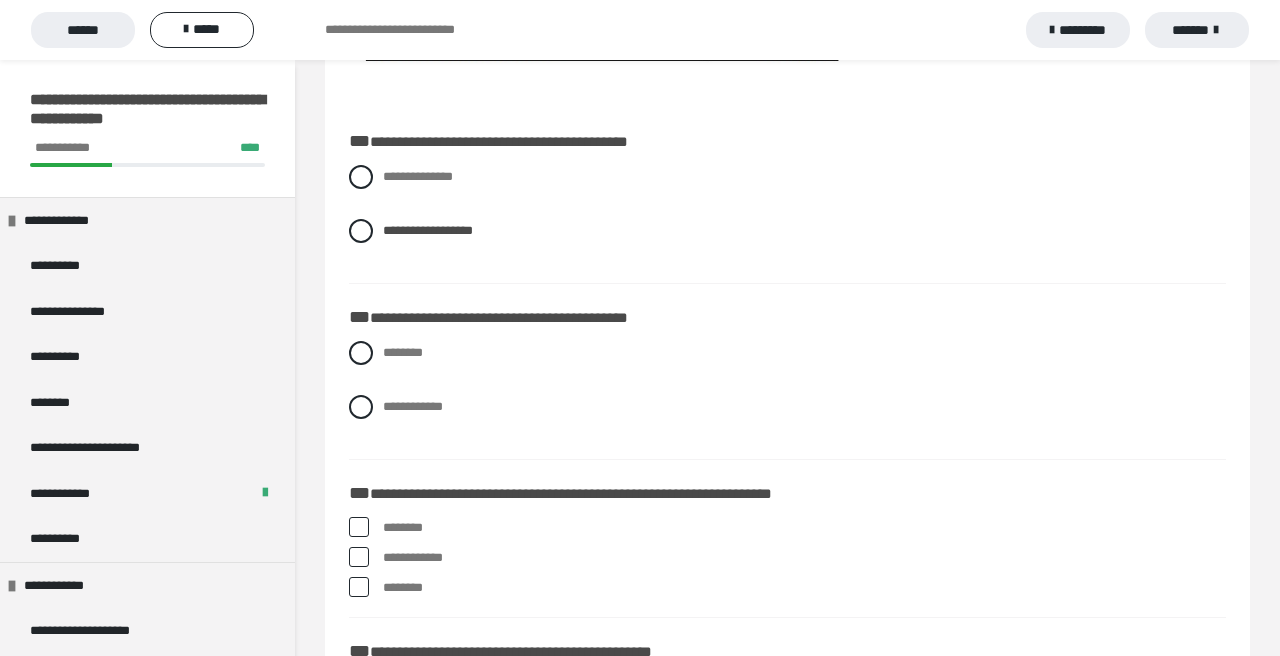 scroll, scrollTop: 618, scrollLeft: 0, axis: vertical 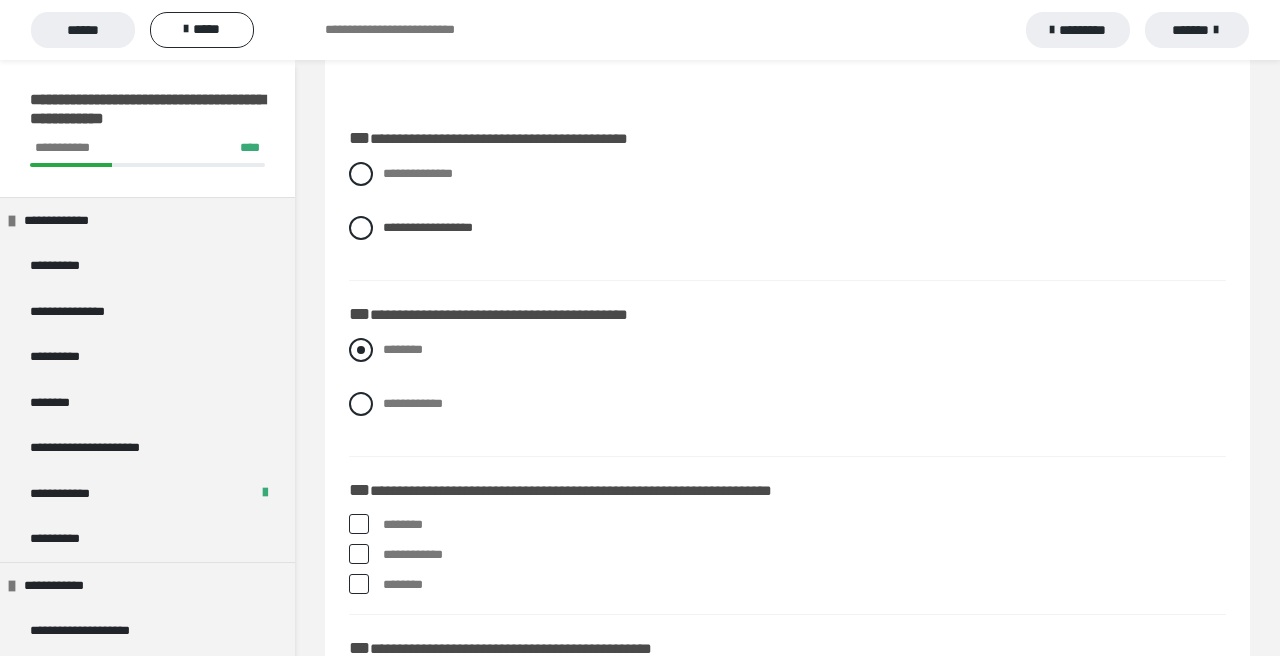 click at bounding box center (361, 350) 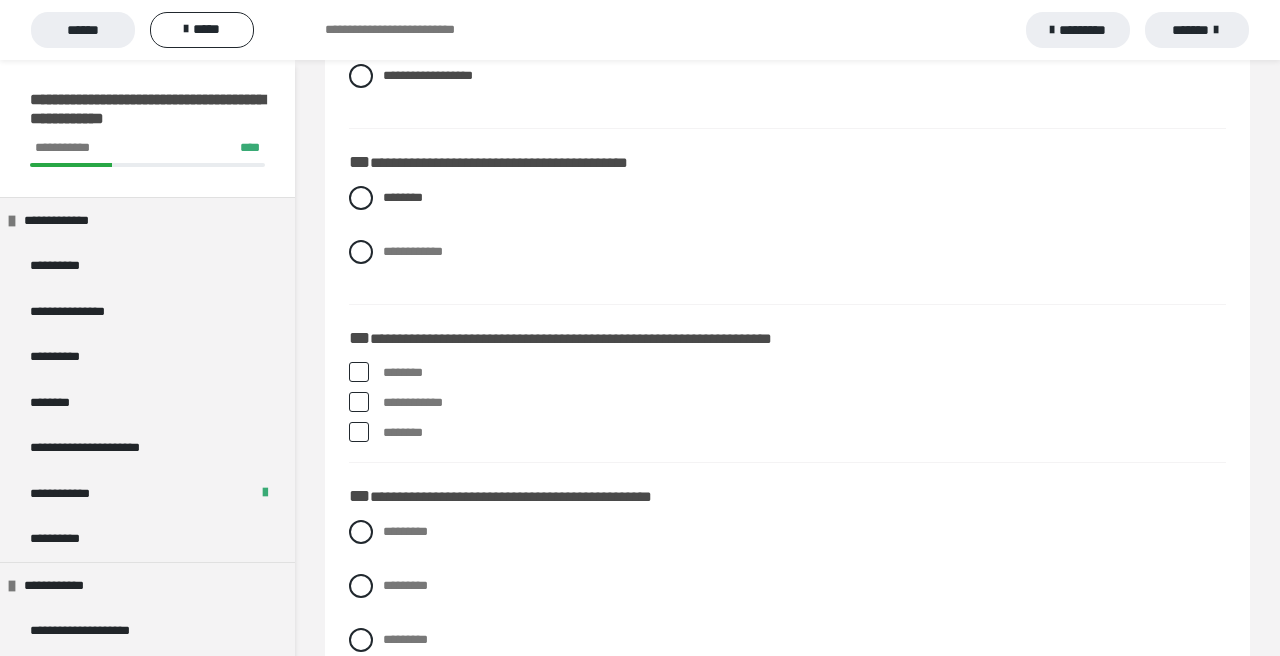 scroll, scrollTop: 772, scrollLeft: 0, axis: vertical 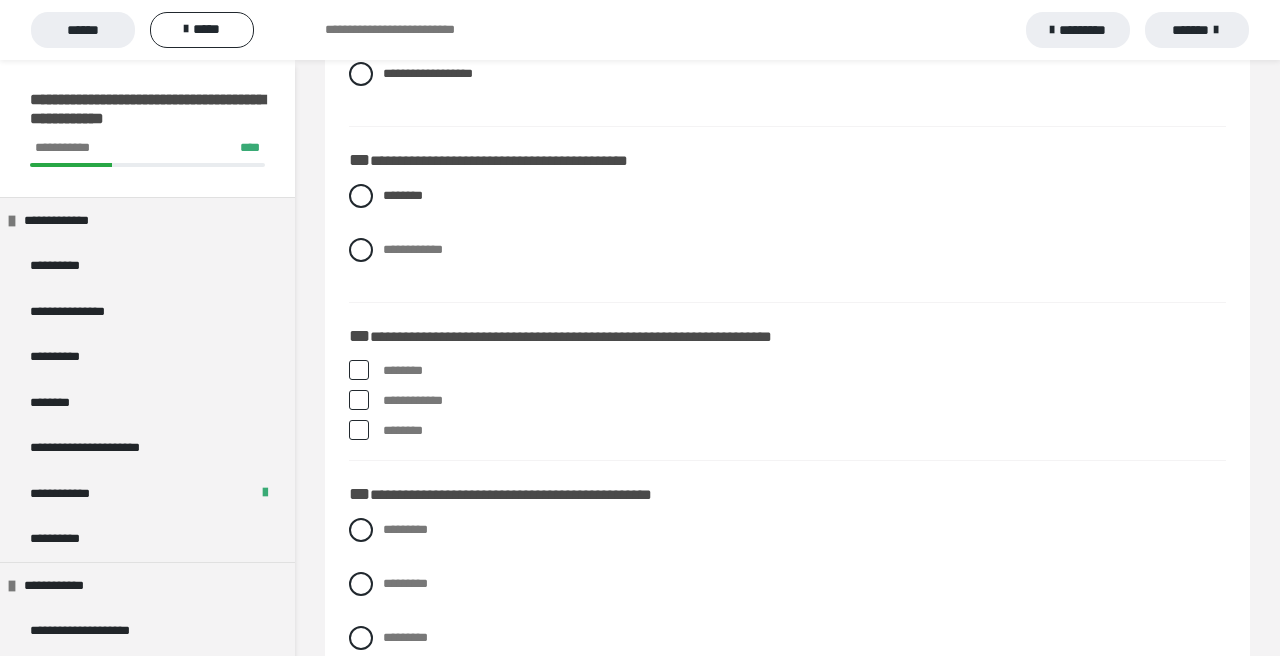 click at bounding box center (359, 400) 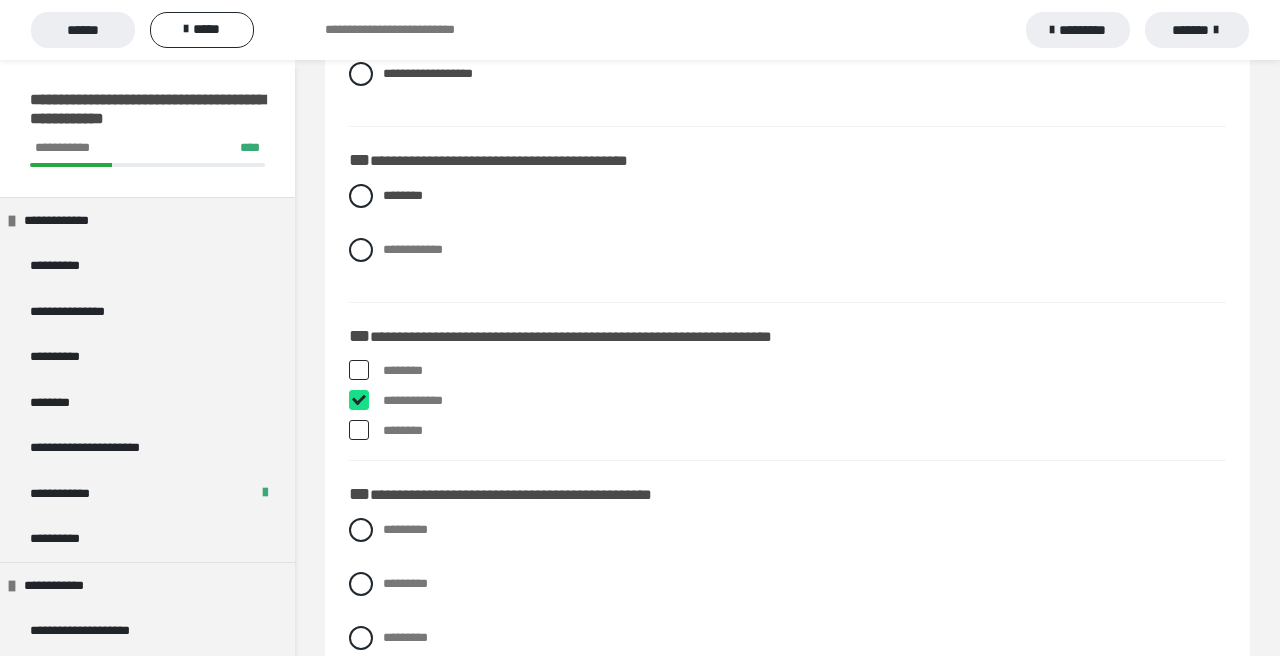checkbox on "****" 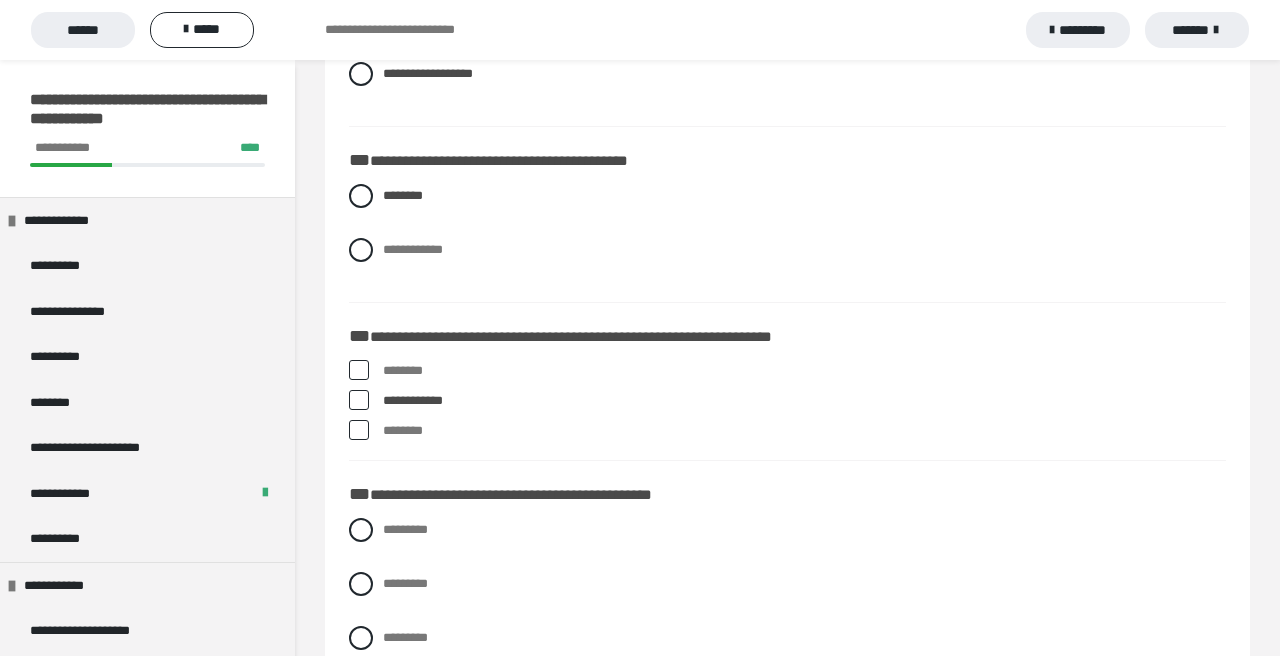 click at bounding box center [359, 430] 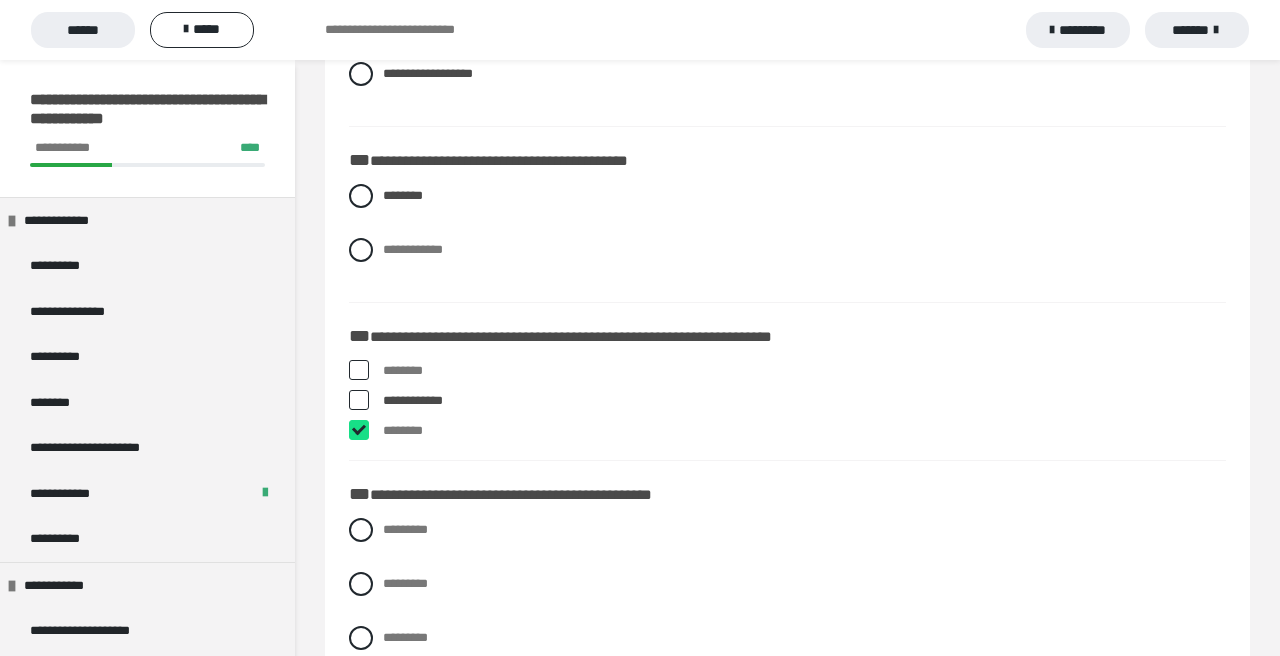 checkbox on "****" 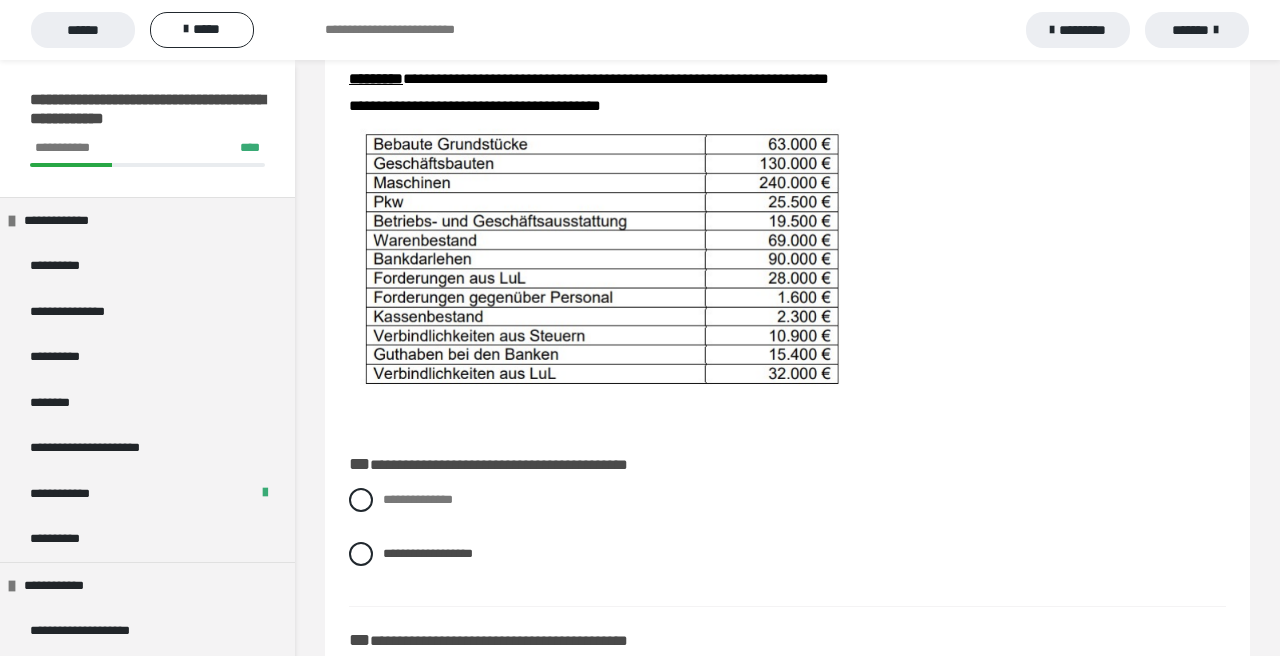 scroll, scrollTop: 282, scrollLeft: 0, axis: vertical 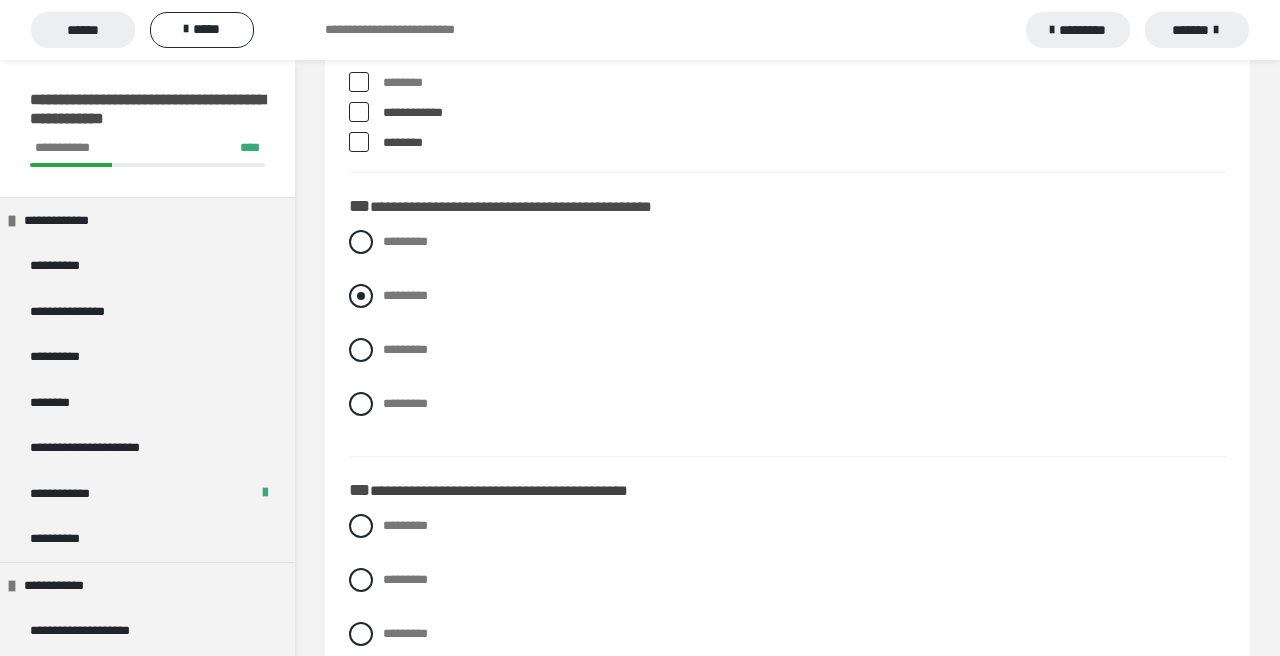click at bounding box center [361, 296] 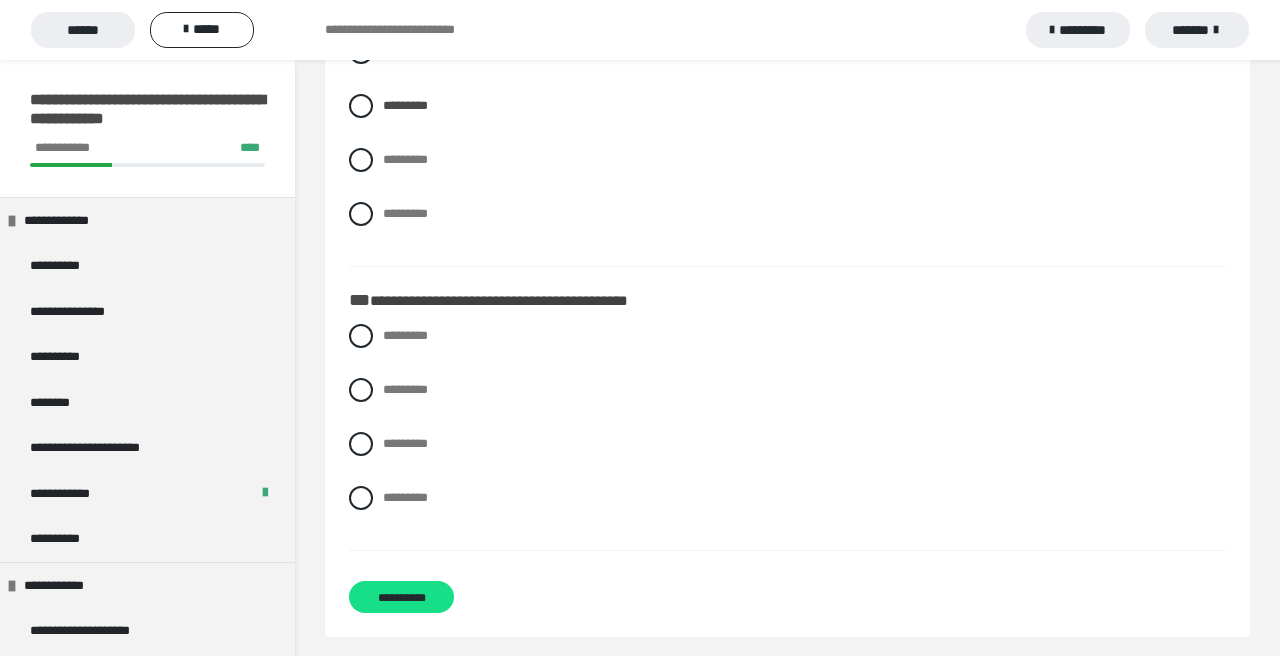 scroll, scrollTop: 1261, scrollLeft: 0, axis: vertical 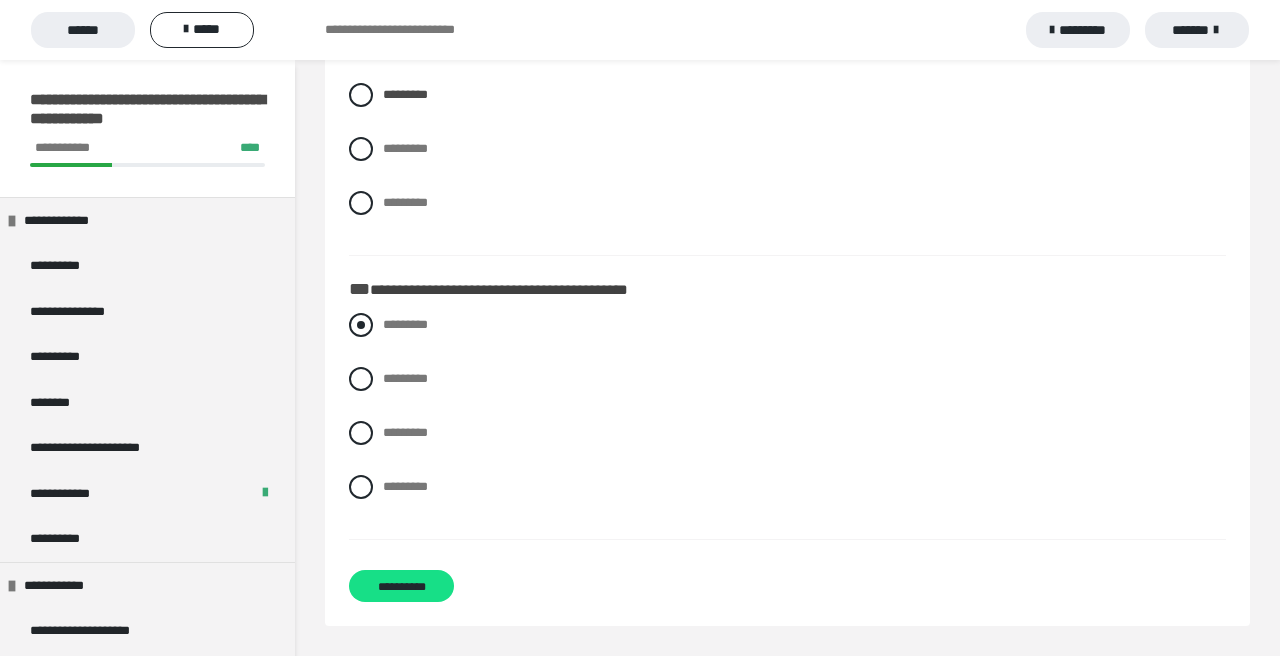click at bounding box center [361, 325] 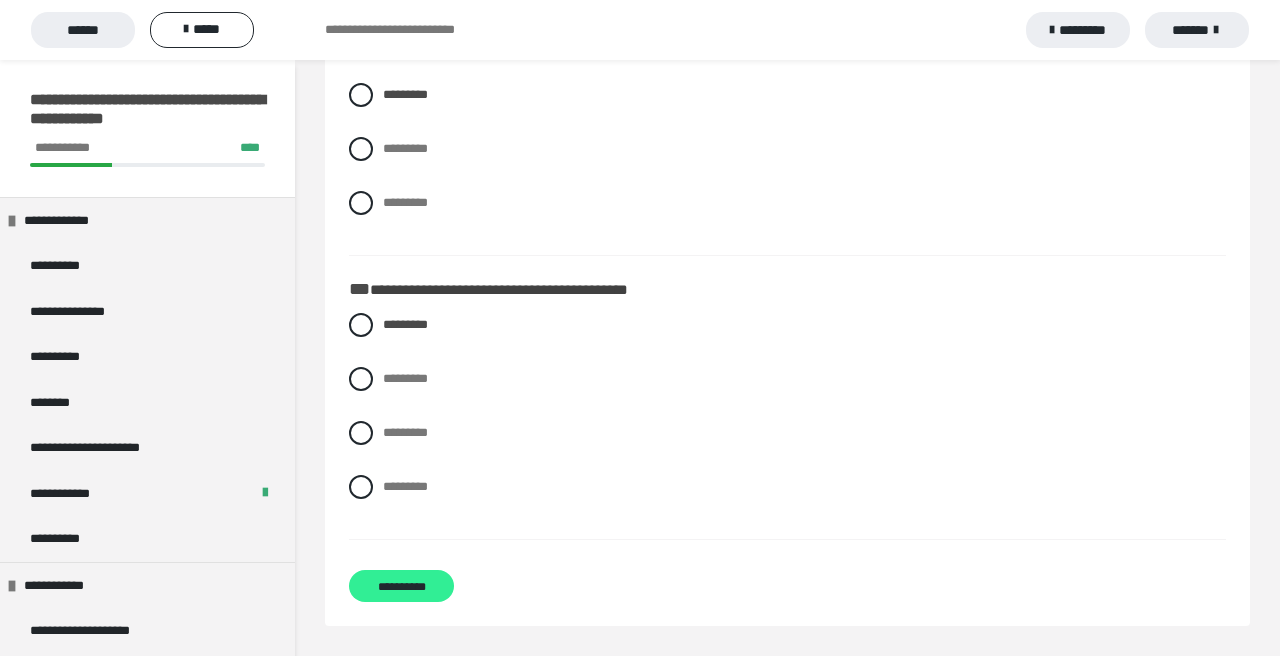 click on "**********" at bounding box center [401, 586] 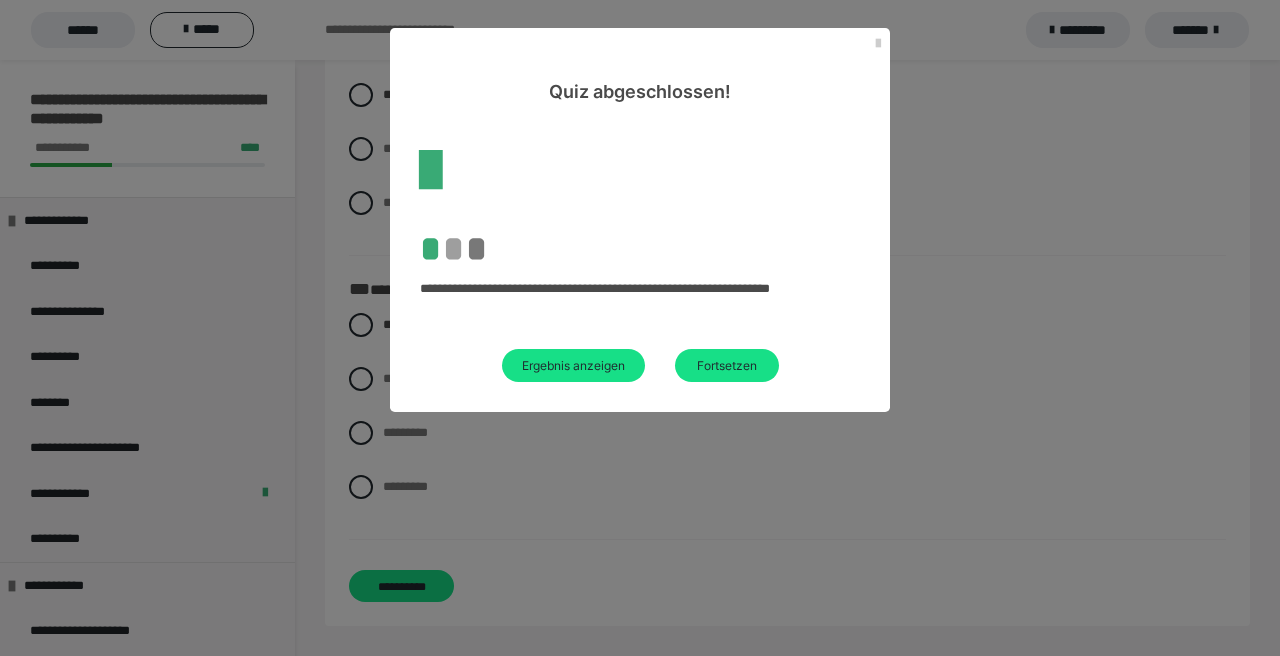 scroll, scrollTop: 60, scrollLeft: 0, axis: vertical 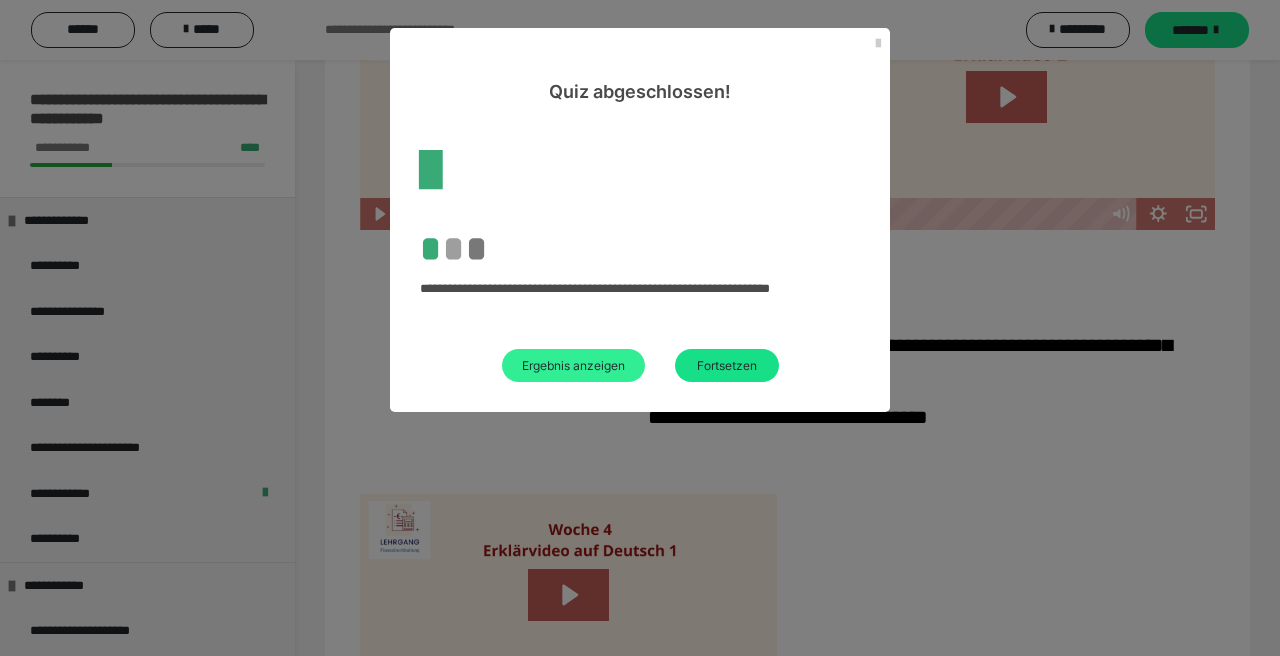 click on "Ergebnis anzeigen" at bounding box center [573, 365] 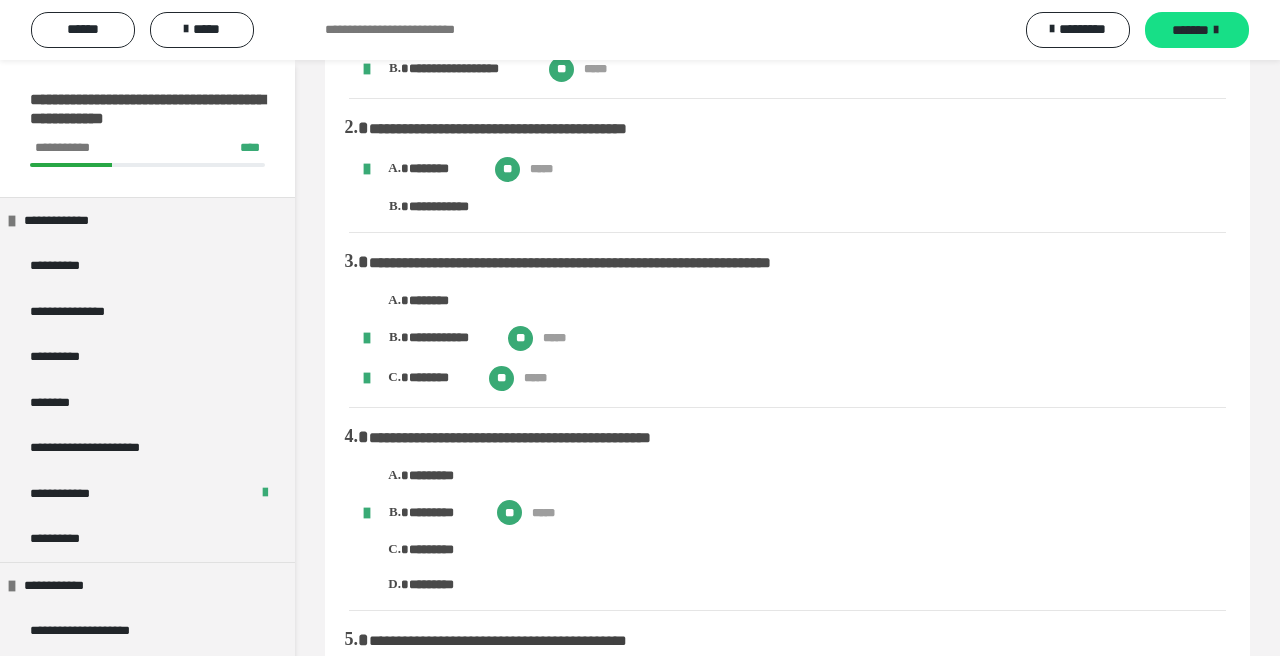 scroll, scrollTop: 0, scrollLeft: 0, axis: both 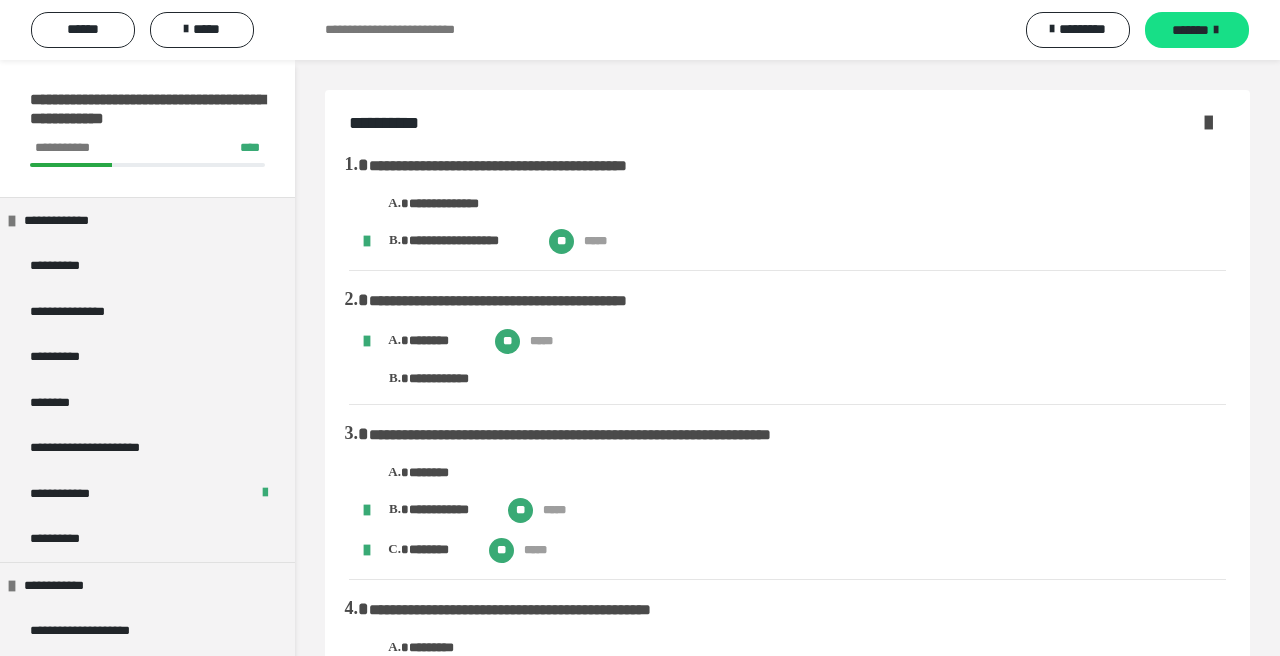 click at bounding box center (1208, 122) 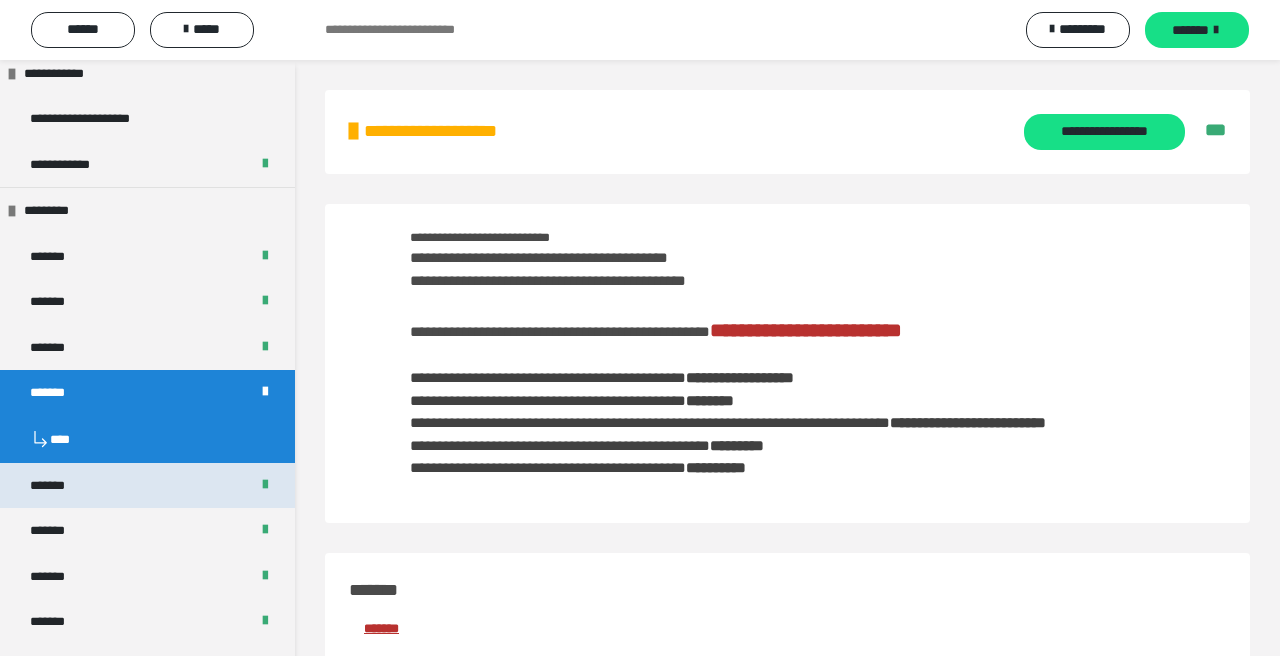 scroll, scrollTop: 513, scrollLeft: 0, axis: vertical 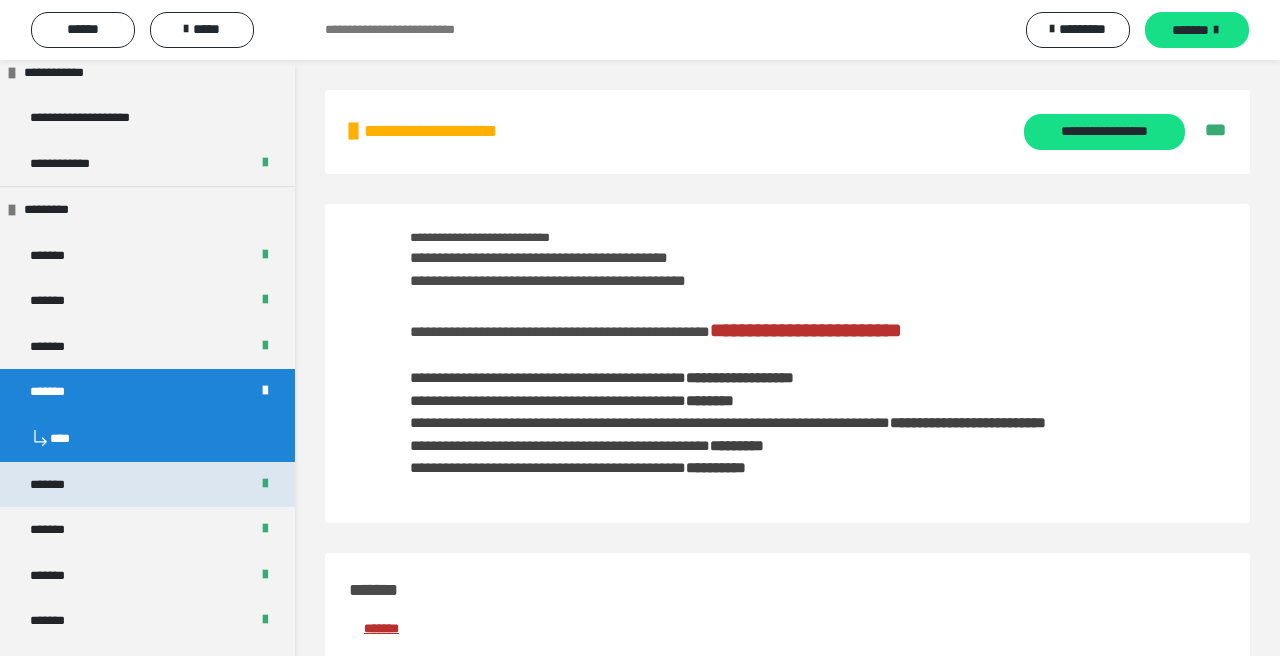 click on "*******" at bounding box center [147, 485] 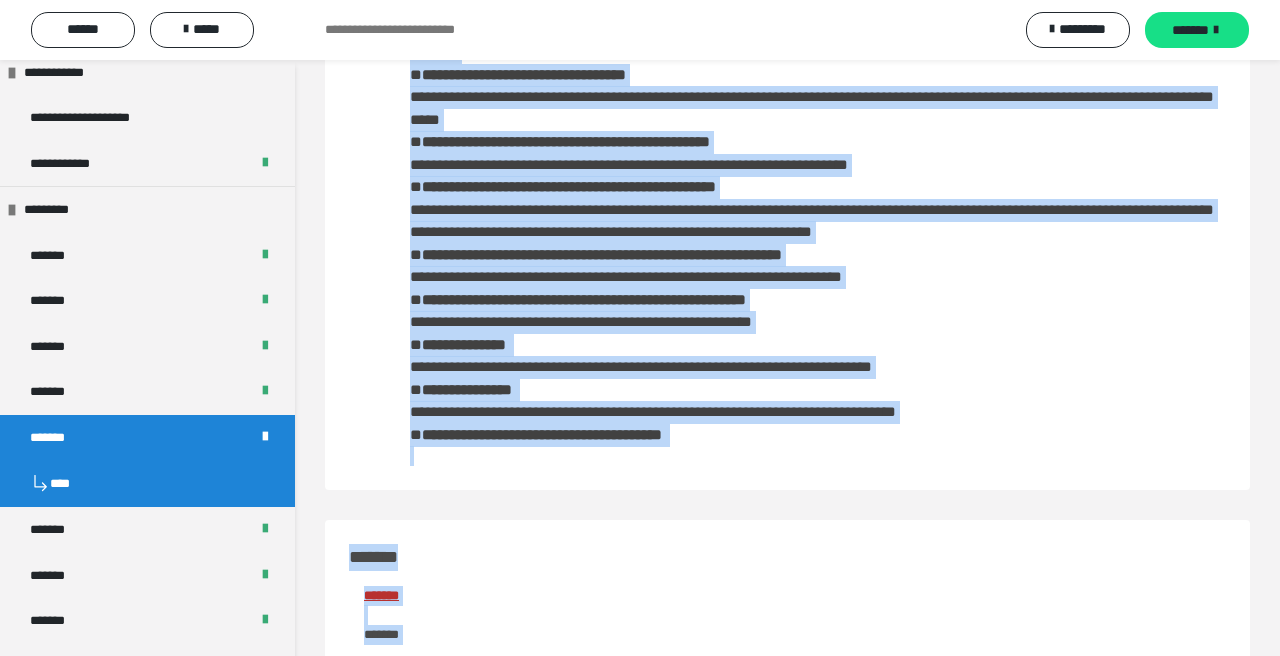 scroll, scrollTop: 385, scrollLeft: 0, axis: vertical 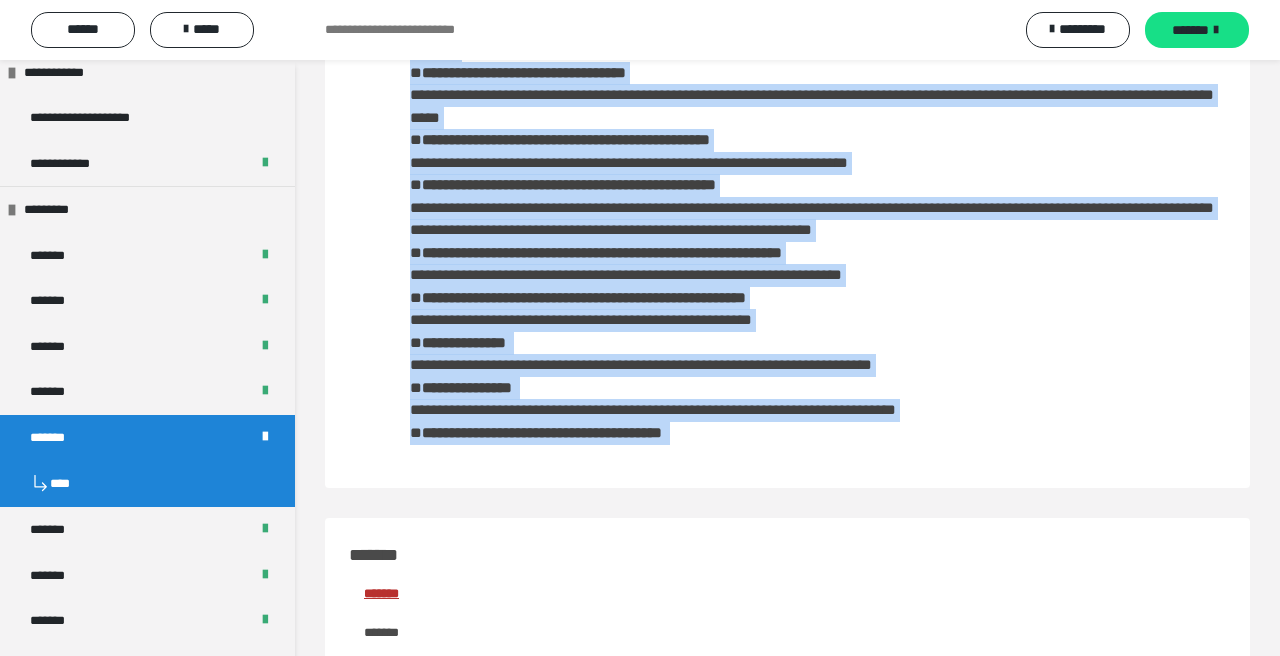 drag, startPoint x: 395, startPoint y: 312, endPoint x: 845, endPoint y: 454, distance: 471.87286 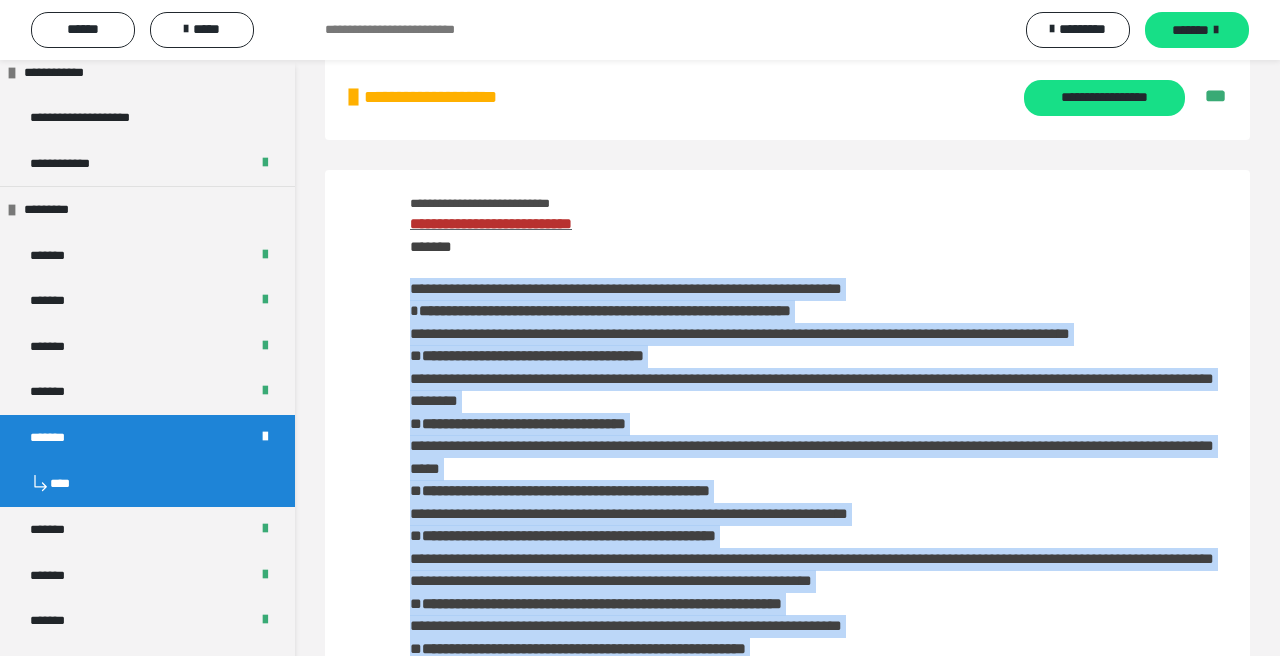 scroll, scrollTop: 35, scrollLeft: 0, axis: vertical 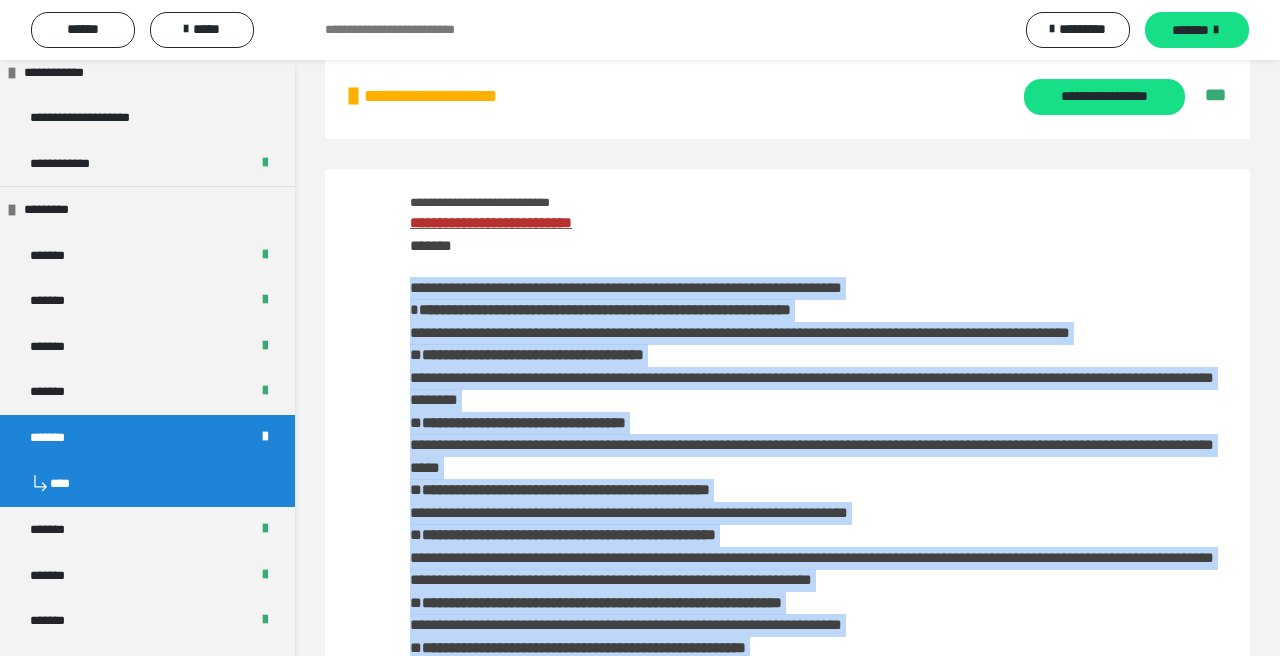 click on "**********" at bounding box center (491, 222) 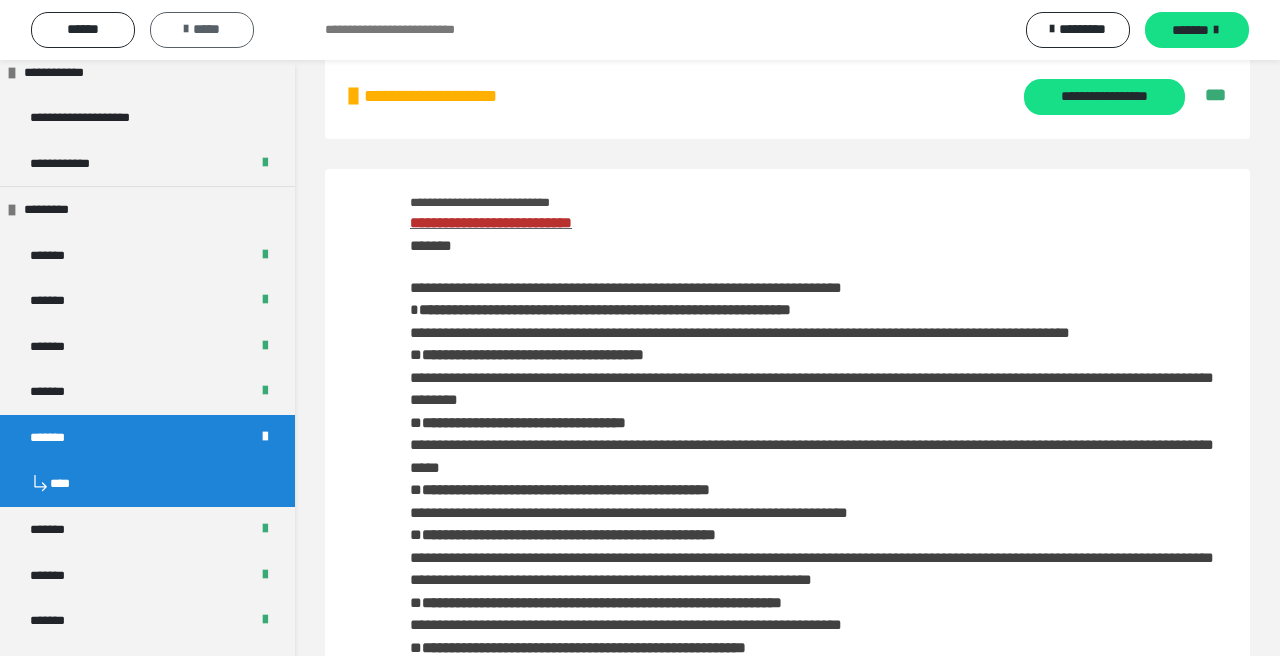 click on "*****" at bounding box center (202, 30) 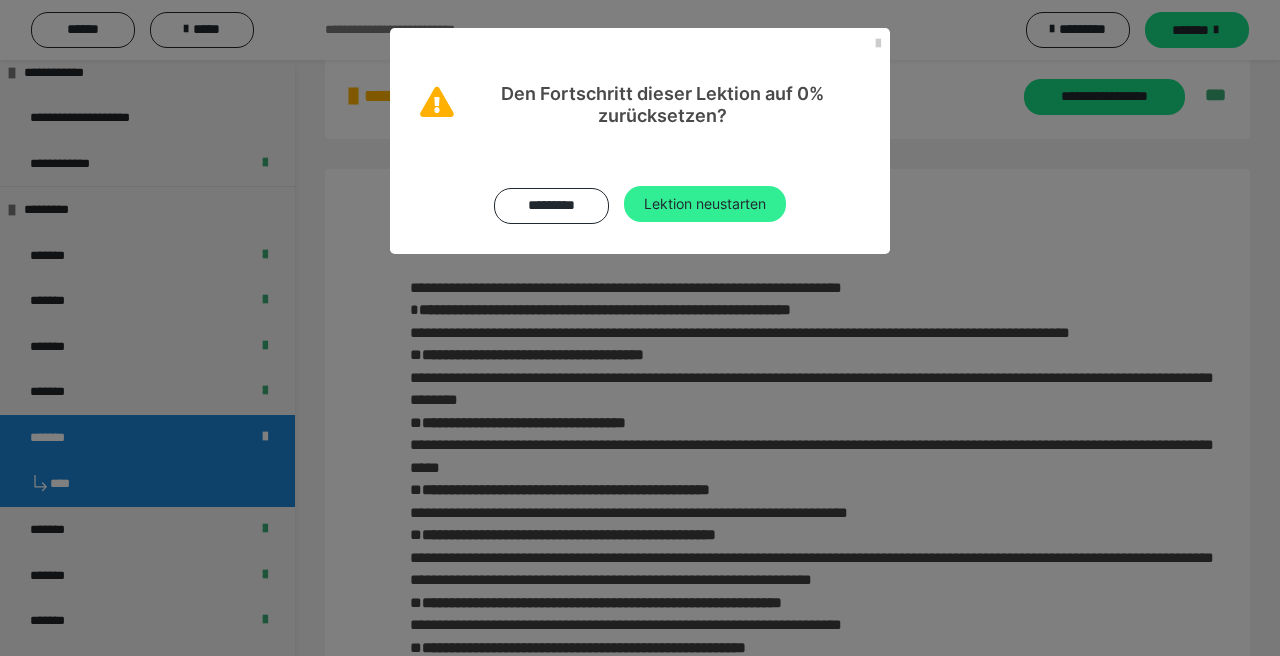 click on "Lektion neustarten" at bounding box center (705, 204) 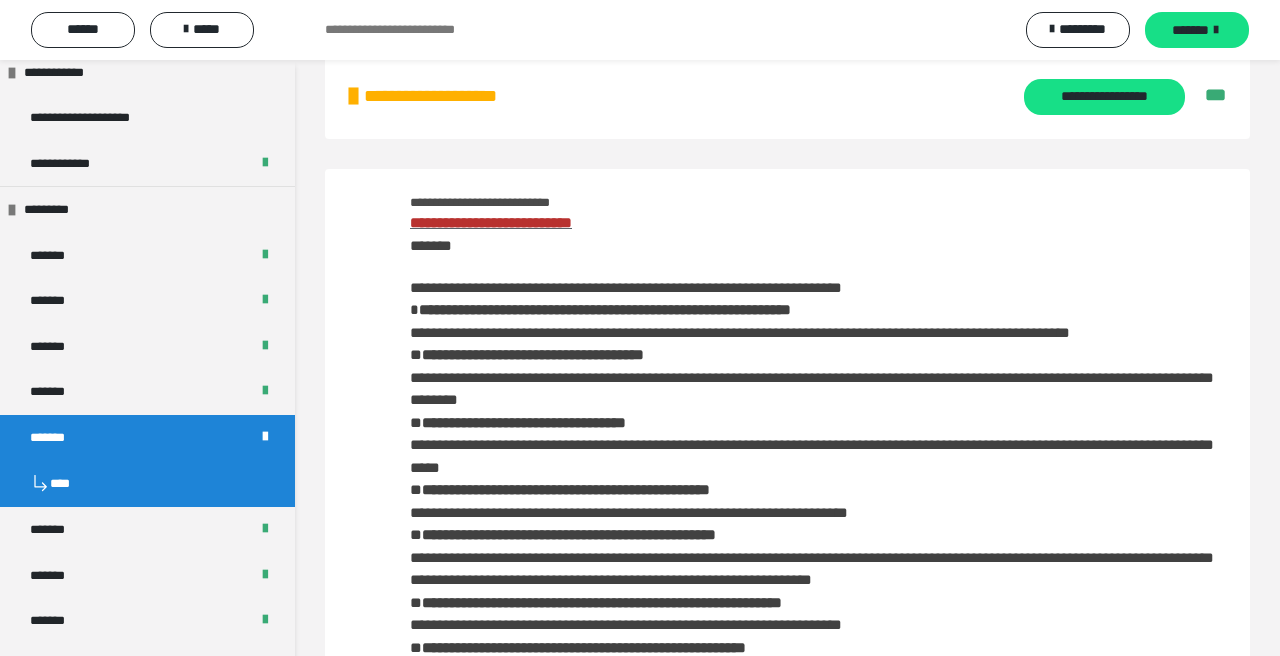 scroll, scrollTop: 0, scrollLeft: 0, axis: both 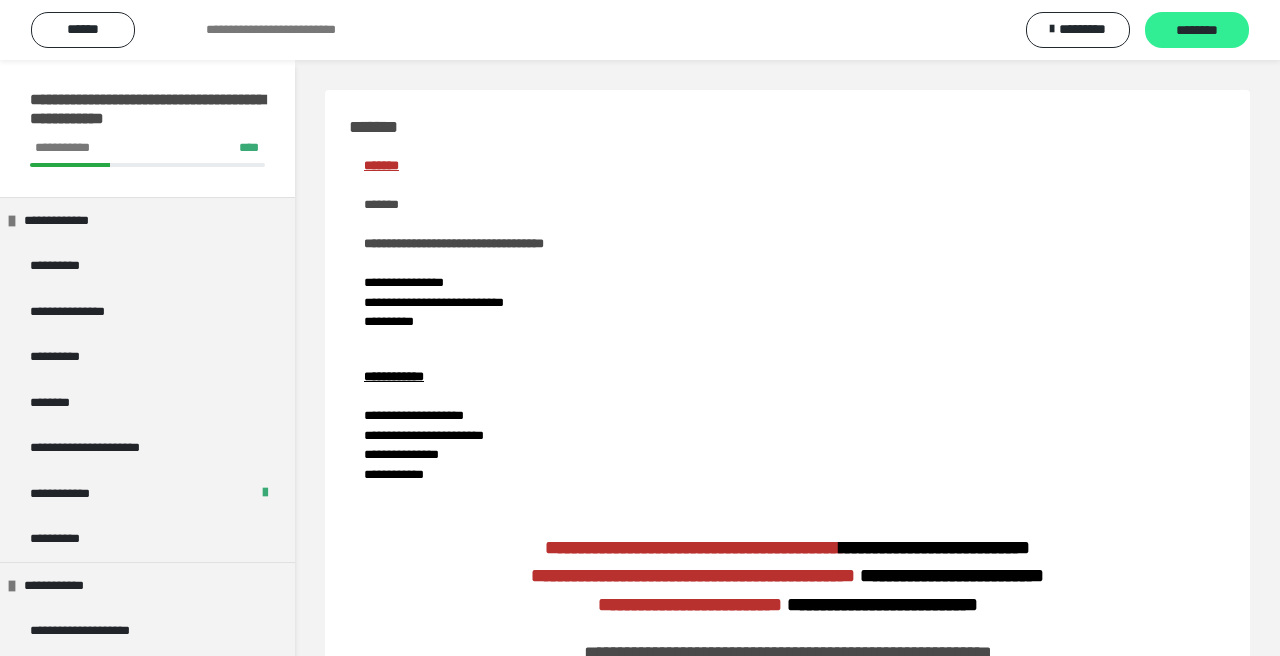 click on "********" at bounding box center [1197, 31] 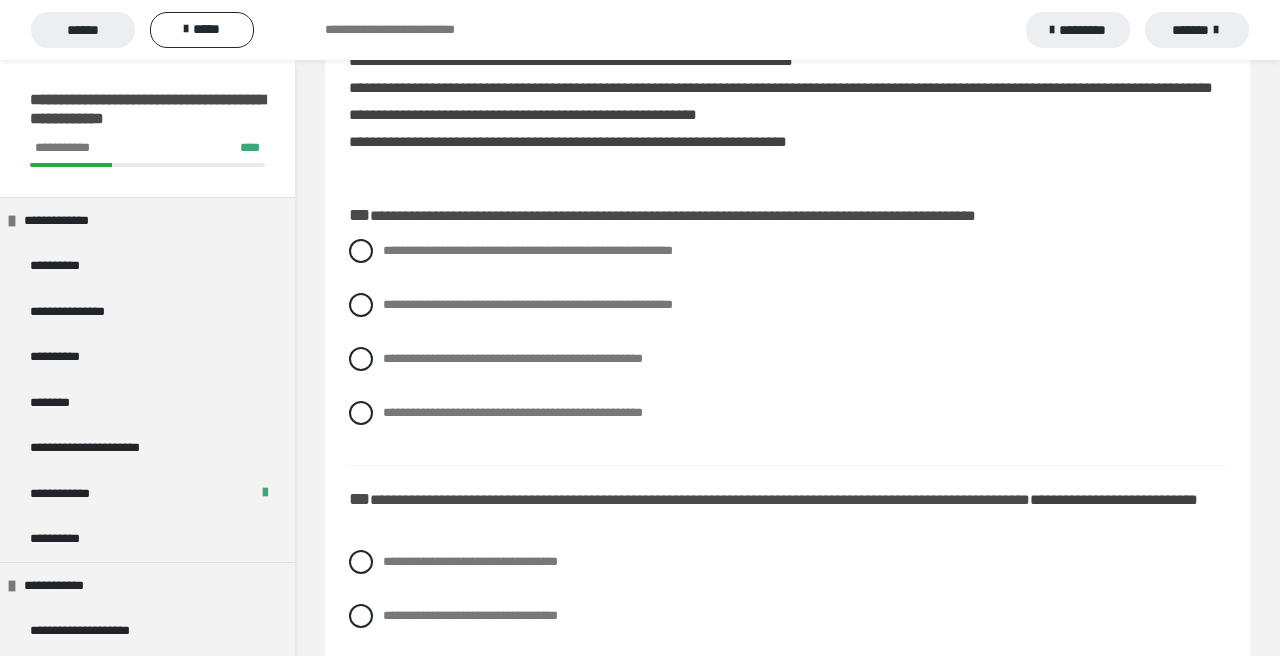scroll, scrollTop: 882, scrollLeft: 0, axis: vertical 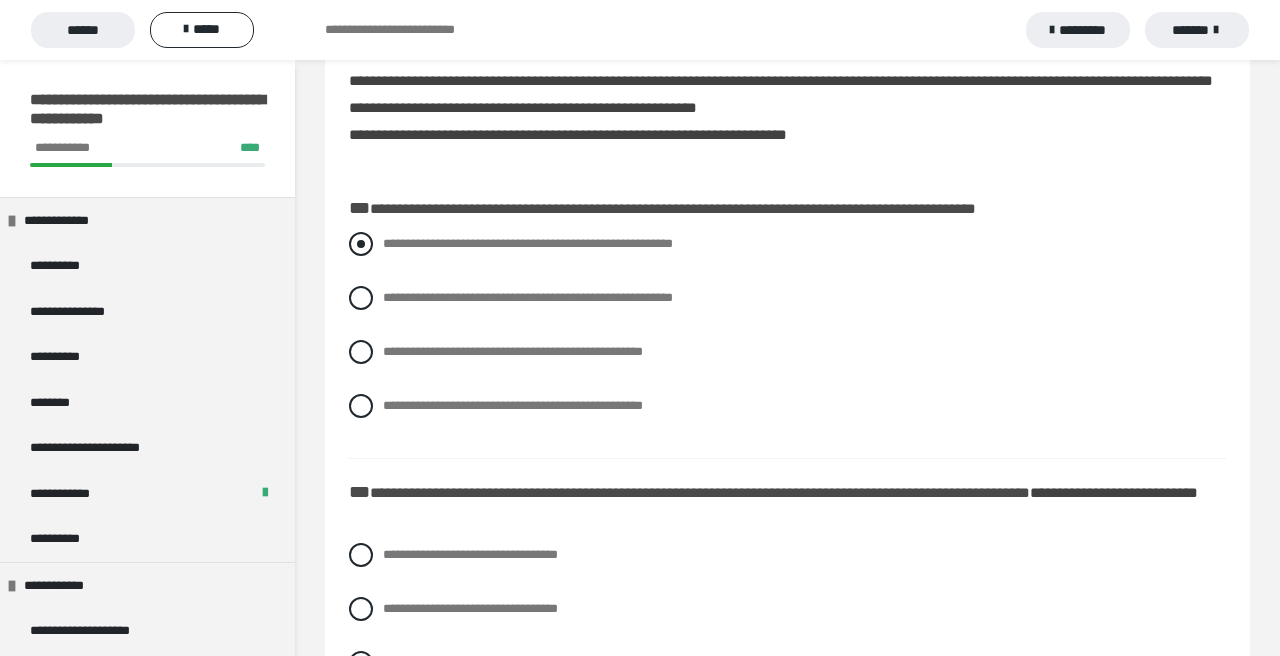 click at bounding box center [361, 244] 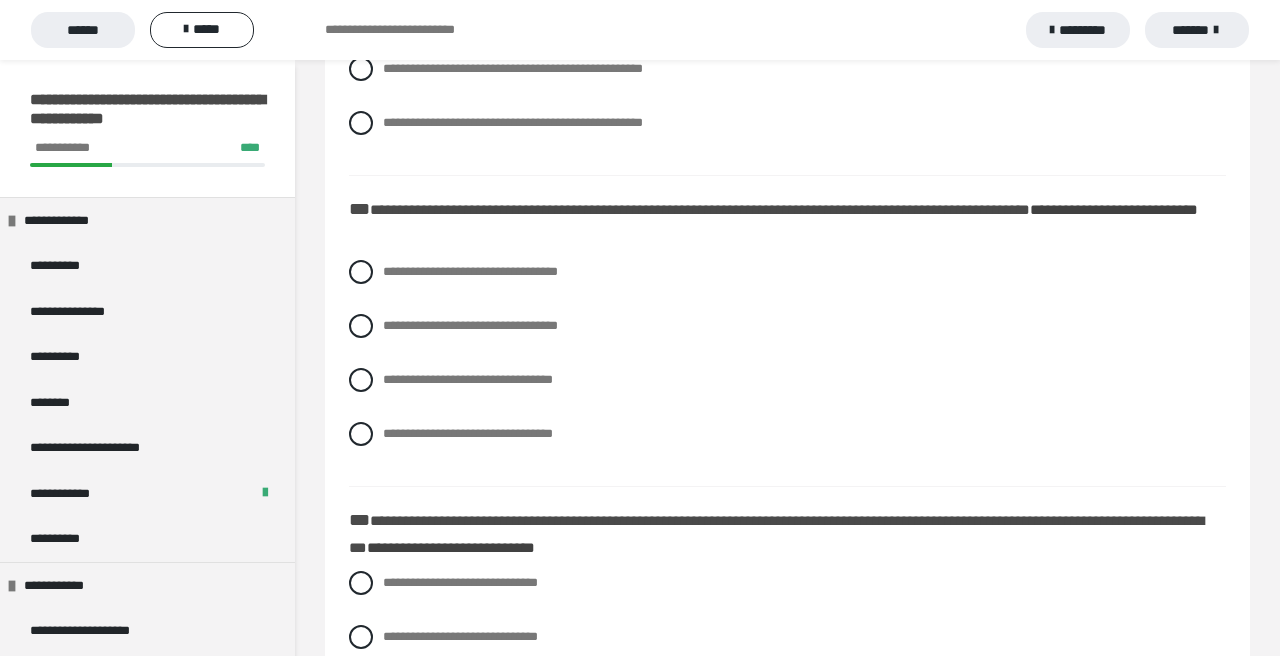 scroll, scrollTop: 1170, scrollLeft: 0, axis: vertical 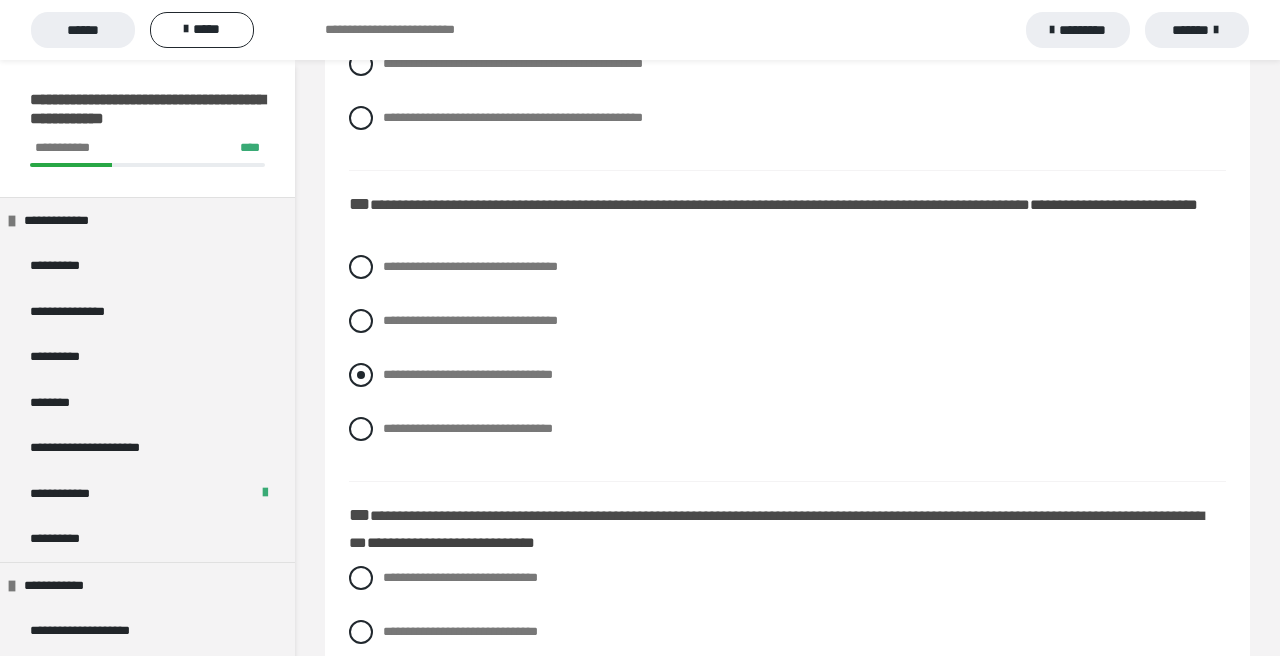 click at bounding box center [361, 375] 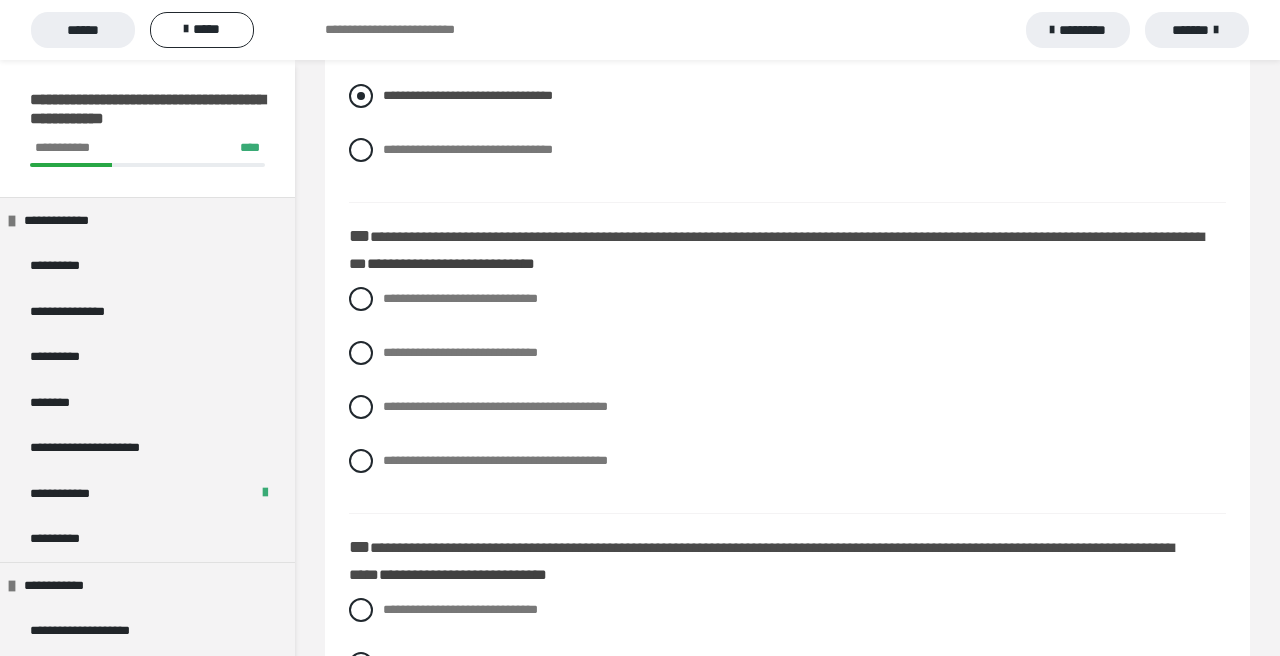 scroll, scrollTop: 1448, scrollLeft: 0, axis: vertical 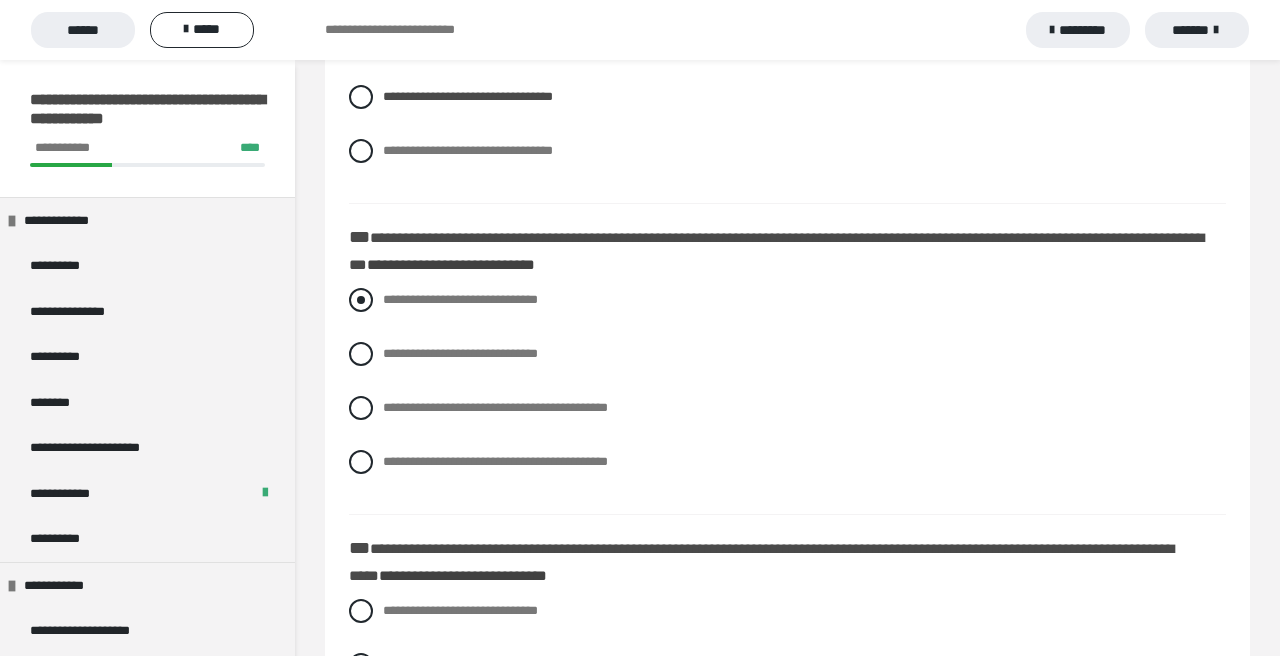 click at bounding box center [361, 300] 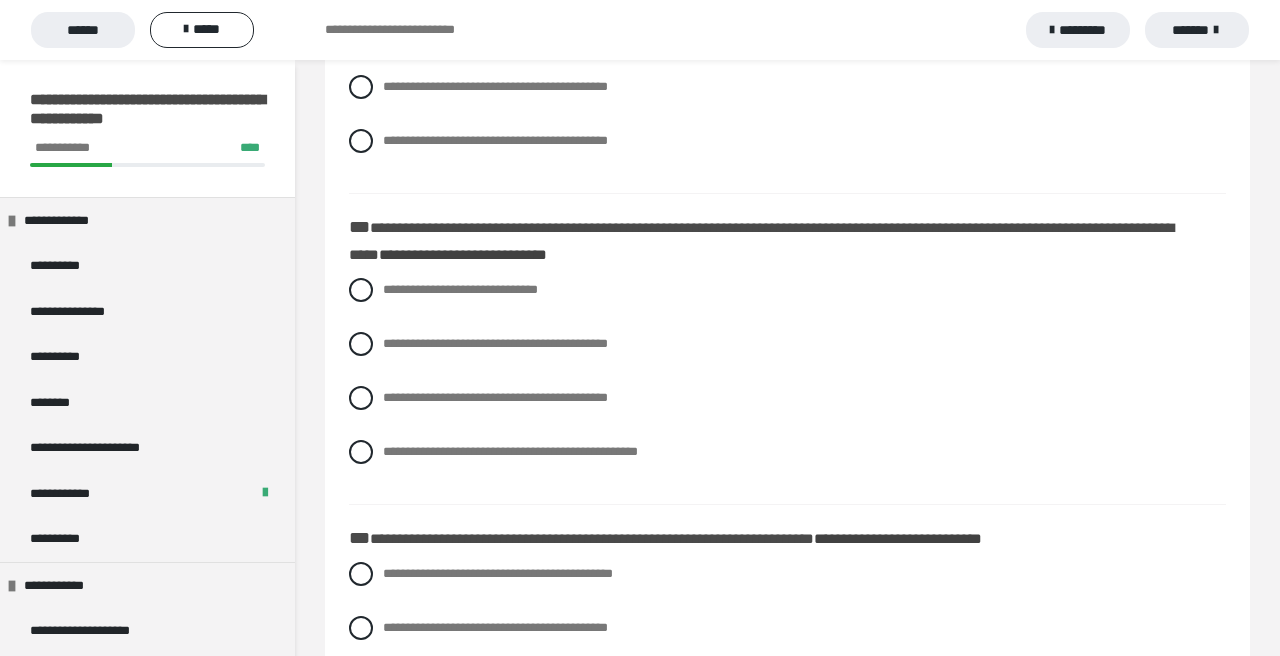 scroll, scrollTop: 1772, scrollLeft: 0, axis: vertical 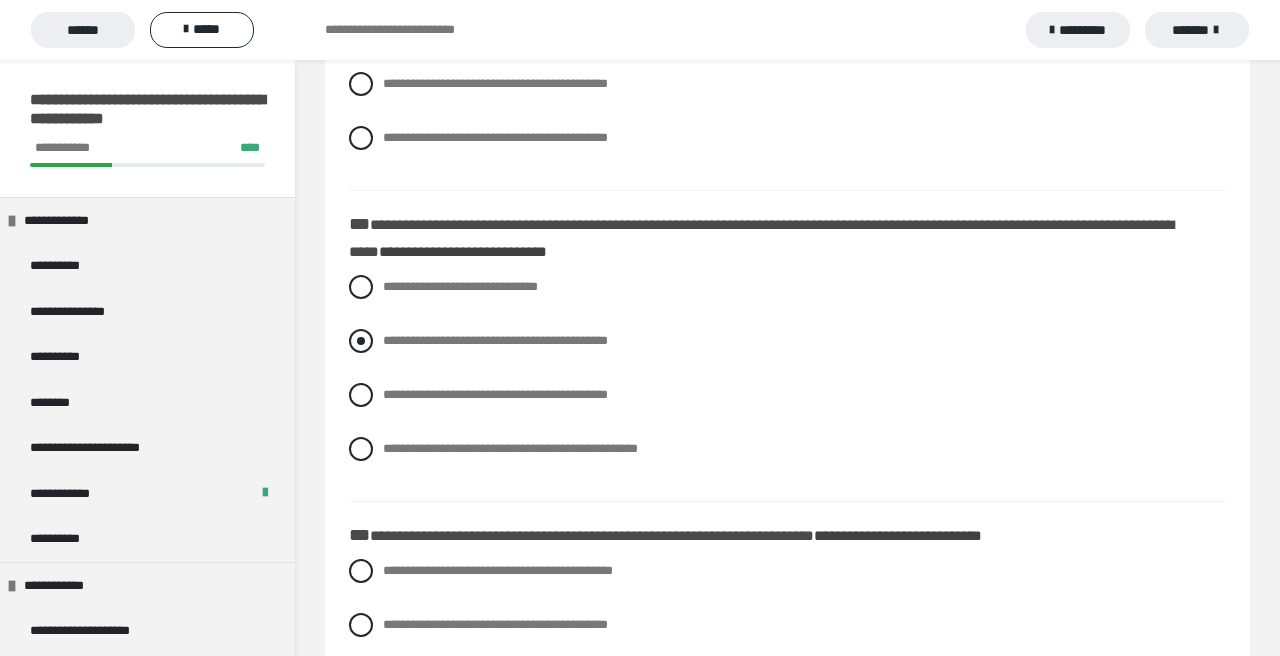 click at bounding box center [361, 341] 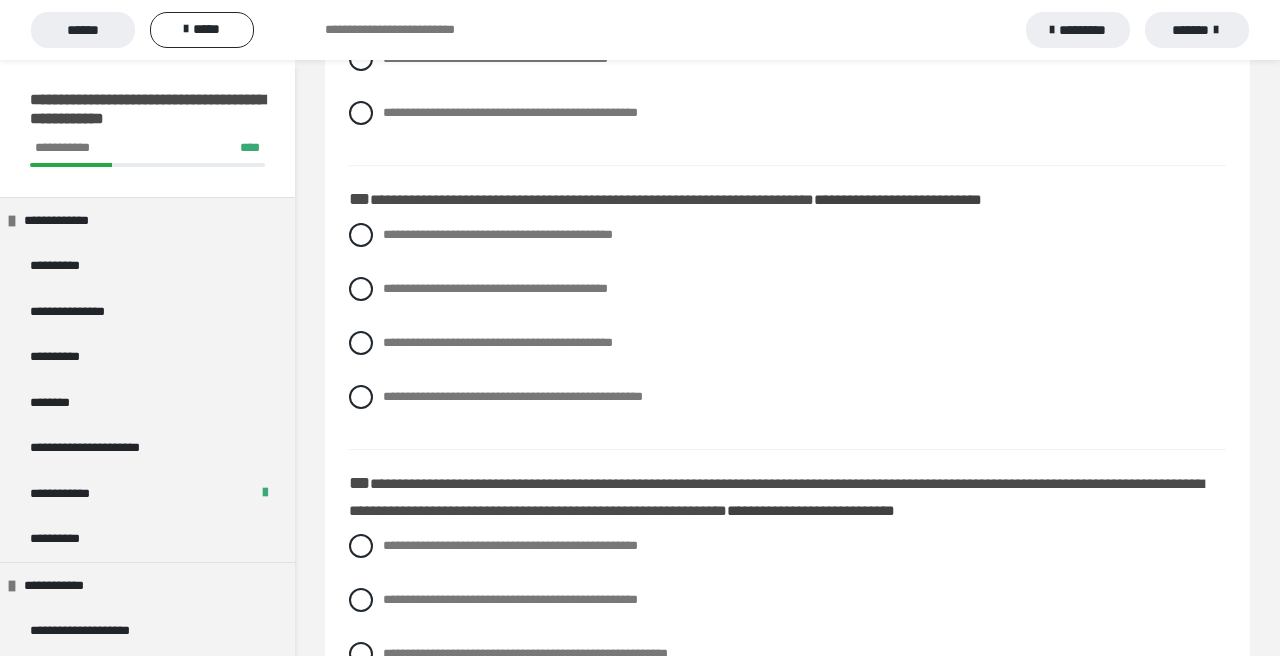 scroll, scrollTop: 2107, scrollLeft: 0, axis: vertical 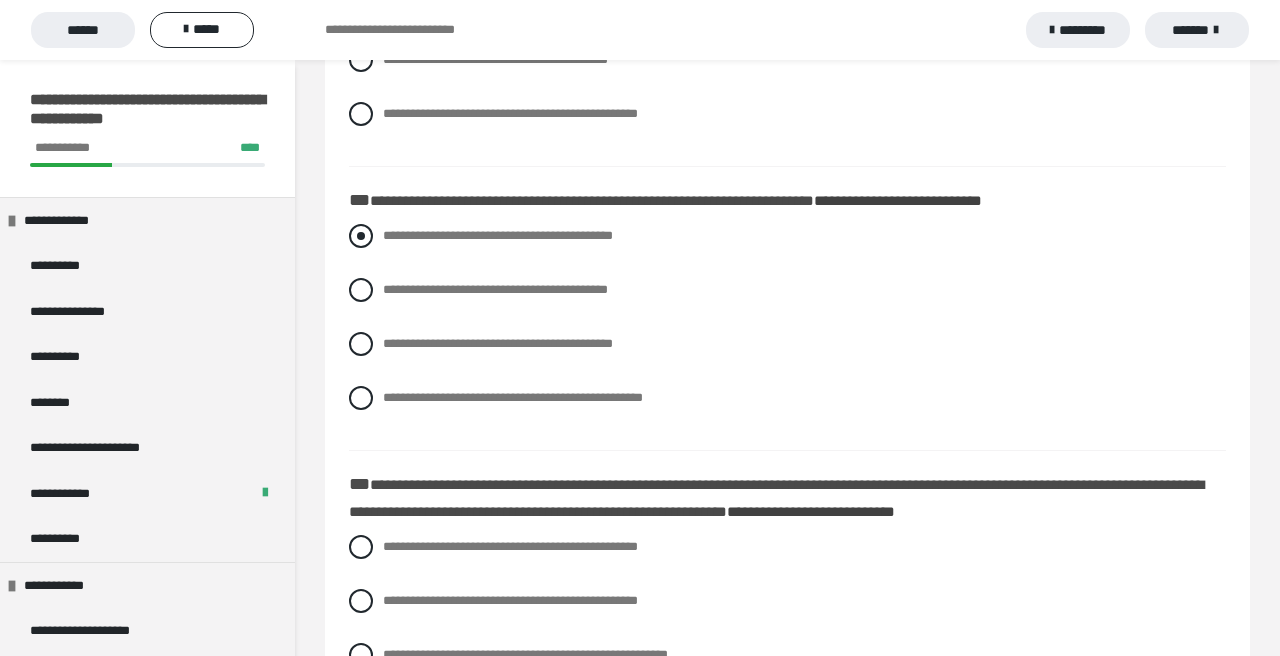 click at bounding box center [361, 236] 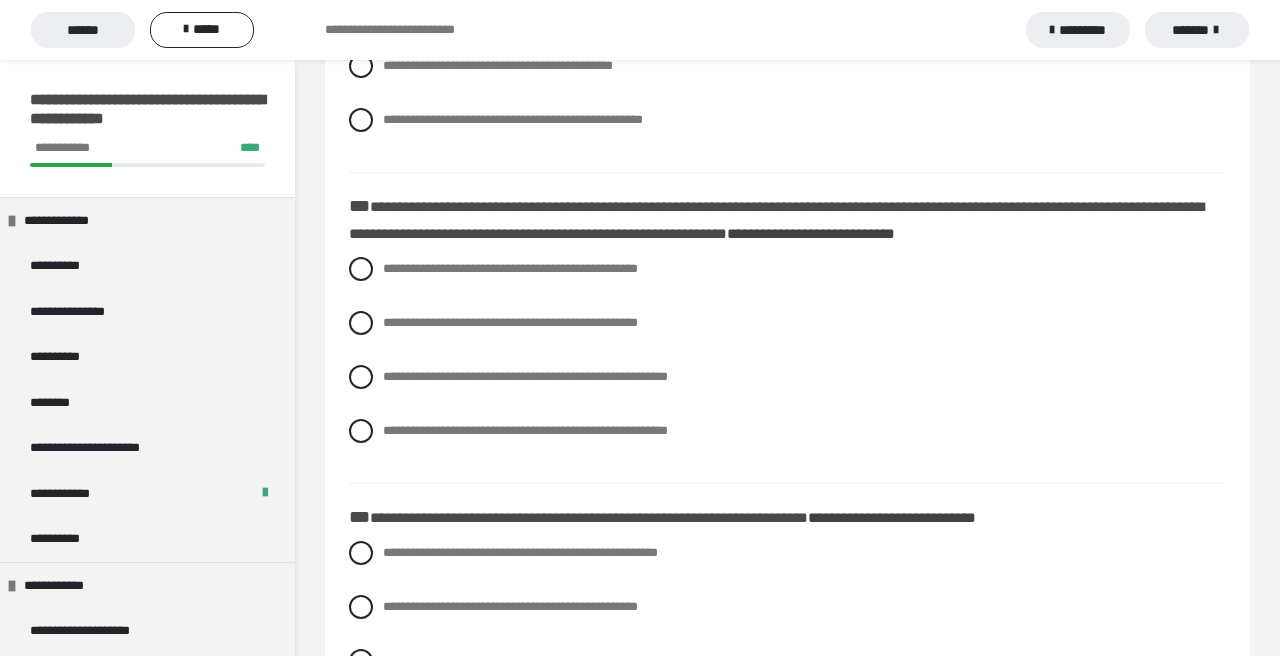 scroll, scrollTop: 2391, scrollLeft: 0, axis: vertical 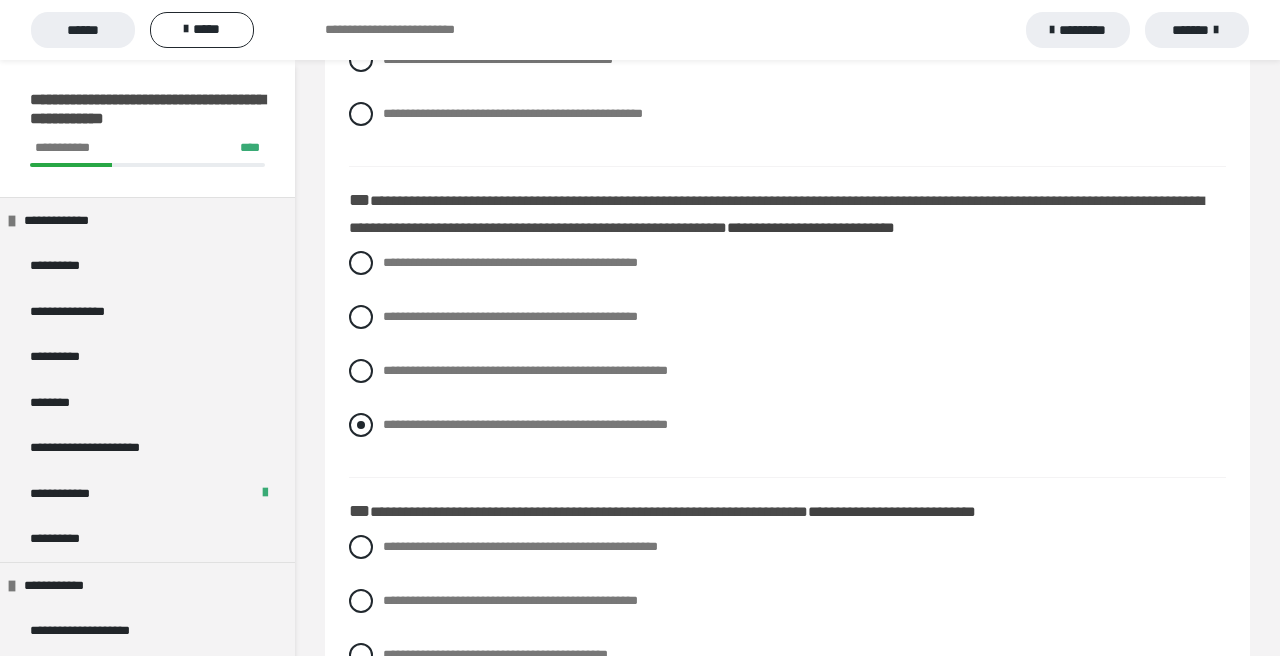 click at bounding box center (361, 425) 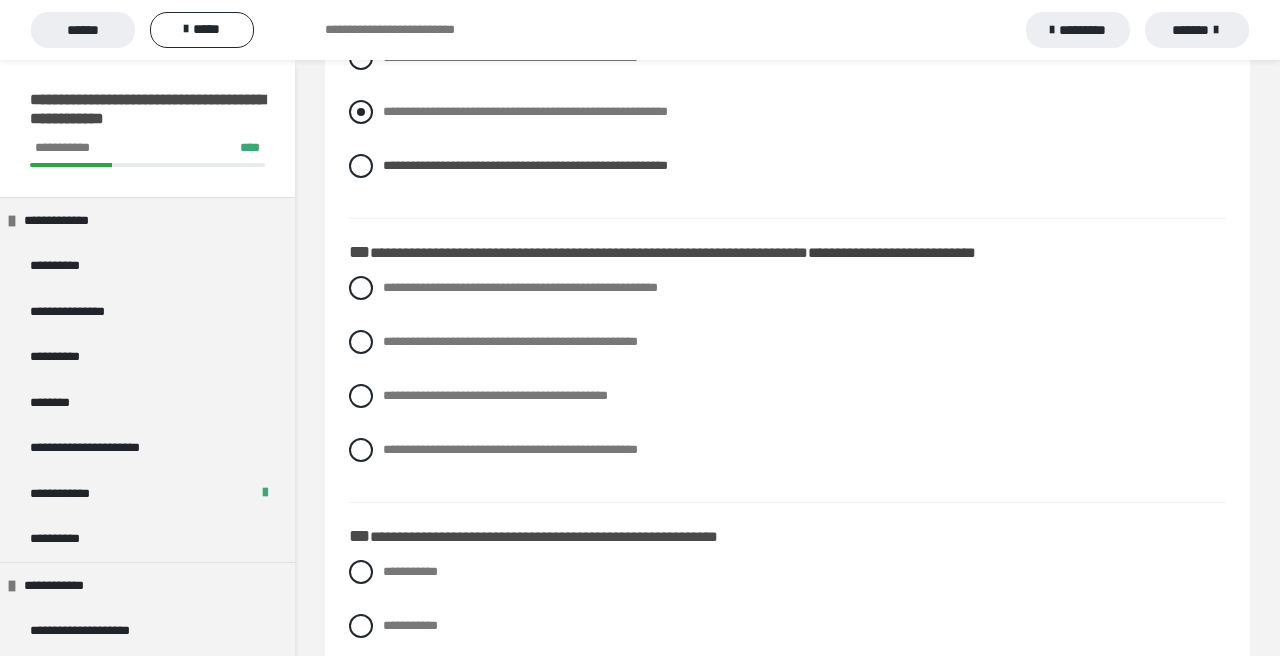 scroll, scrollTop: 2657, scrollLeft: 0, axis: vertical 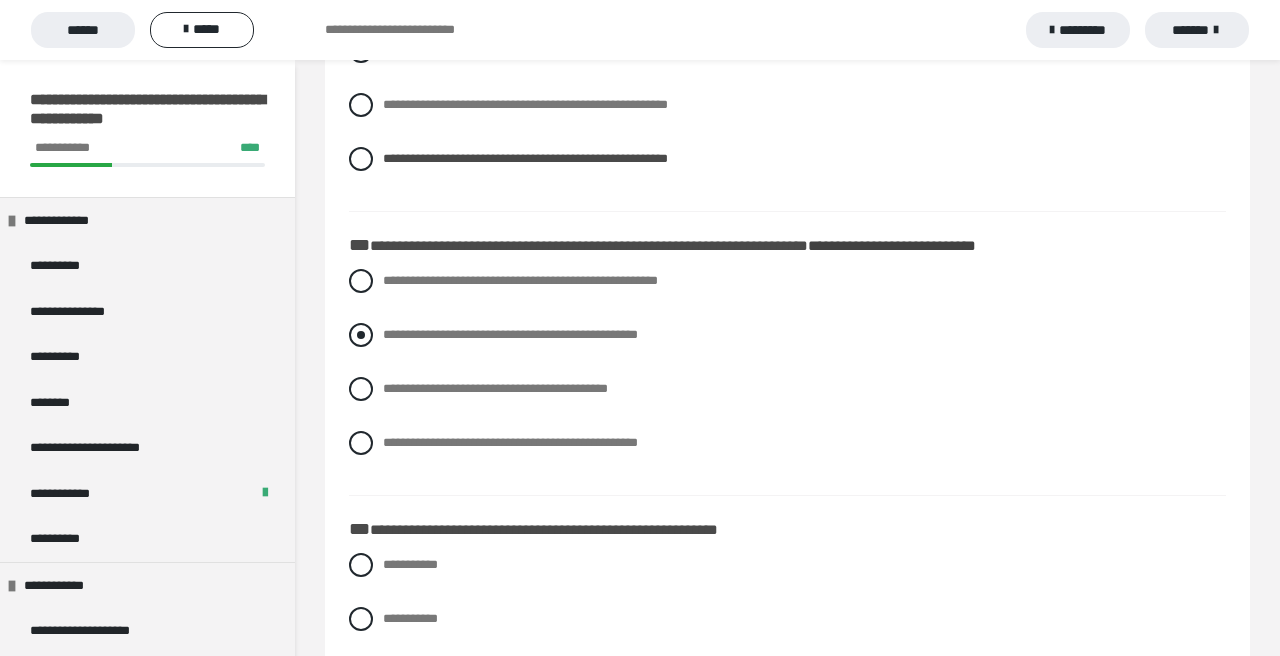 click at bounding box center (361, 335) 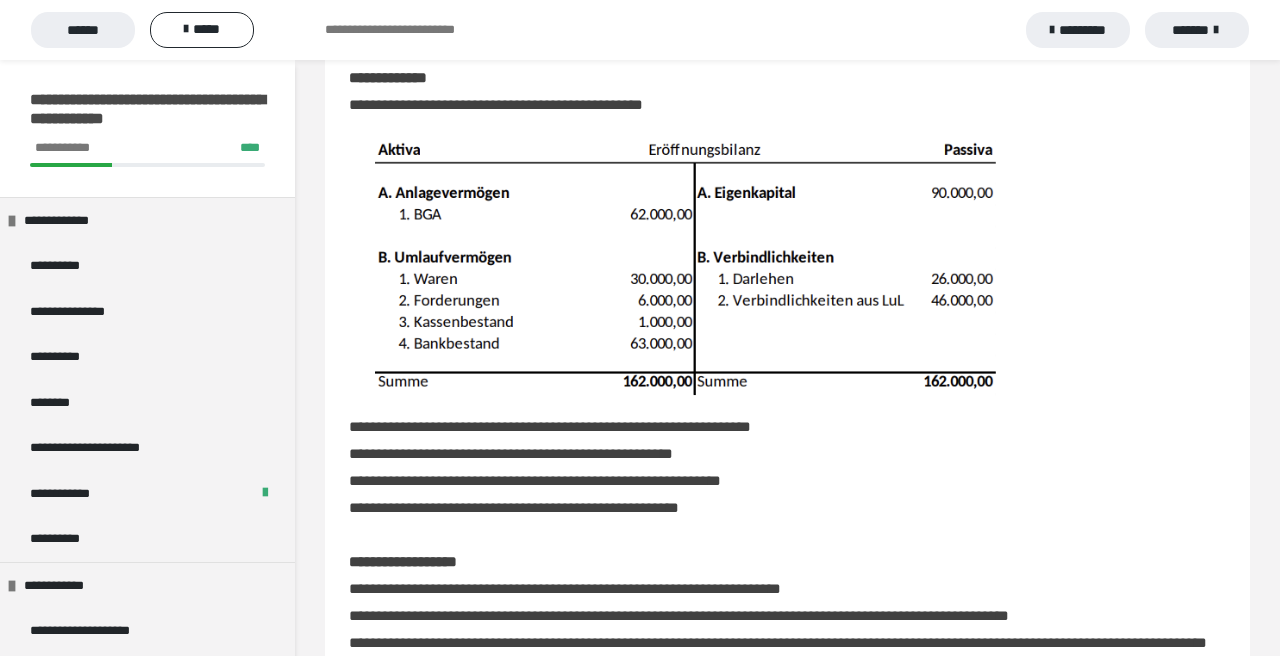 scroll, scrollTop: 238, scrollLeft: 0, axis: vertical 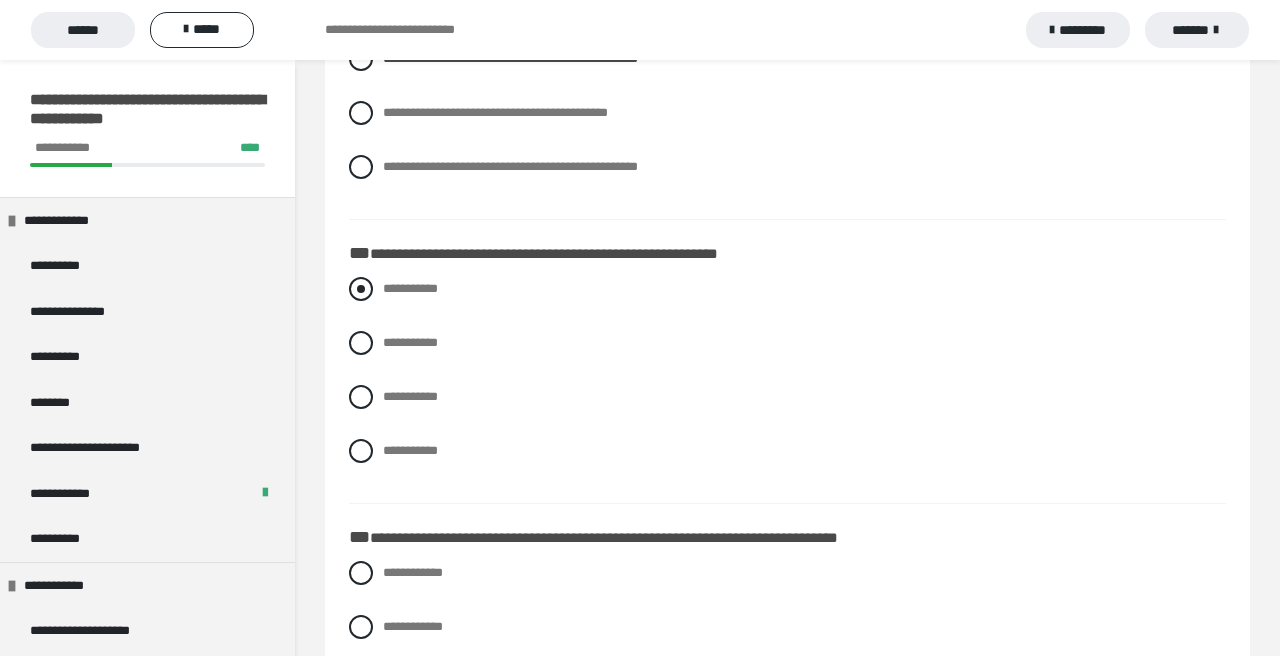click at bounding box center [361, 289] 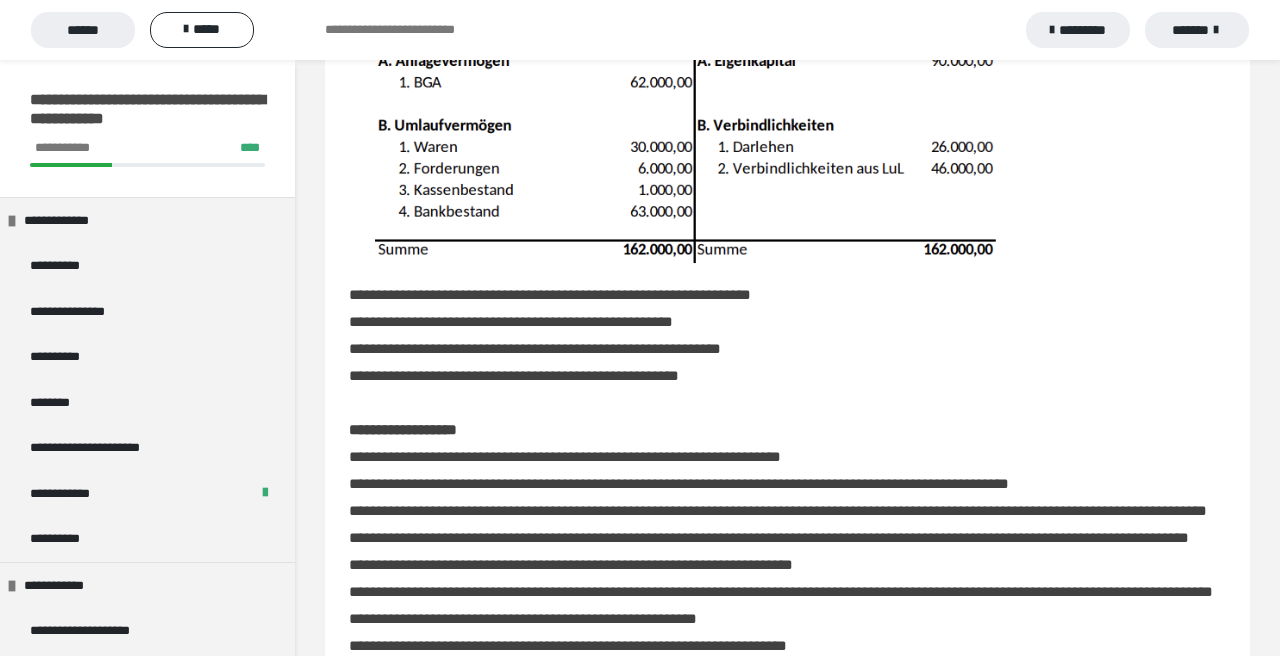 scroll, scrollTop: 370, scrollLeft: 0, axis: vertical 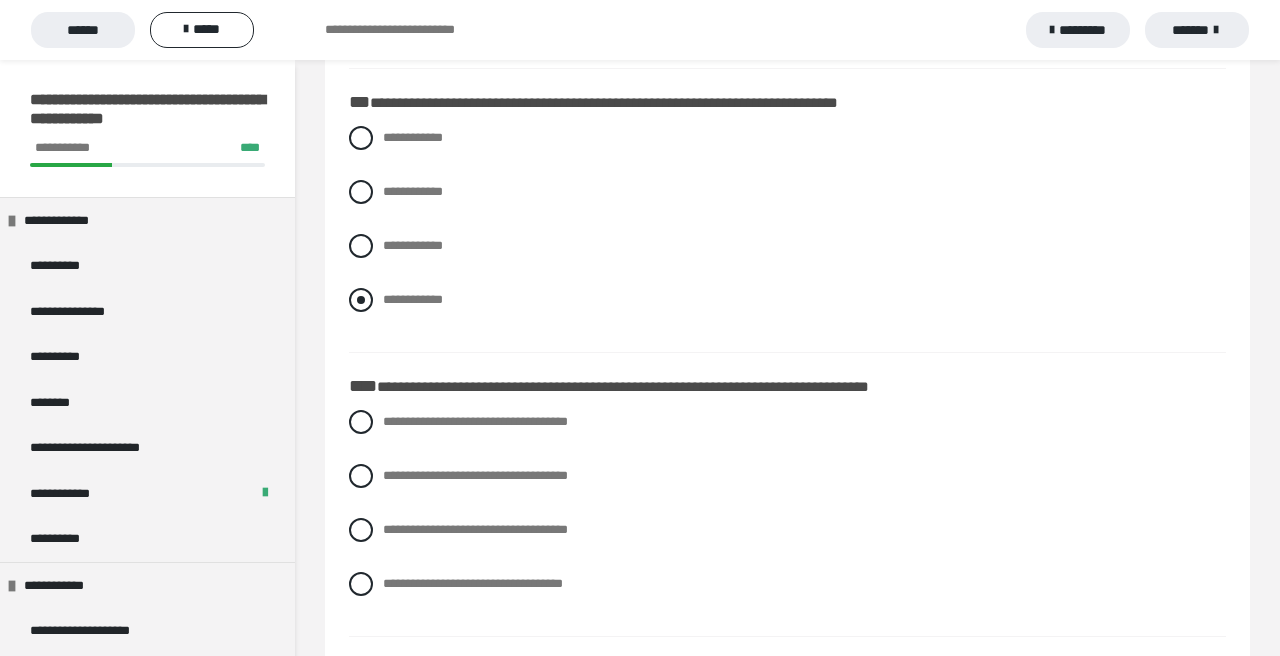click at bounding box center [361, 300] 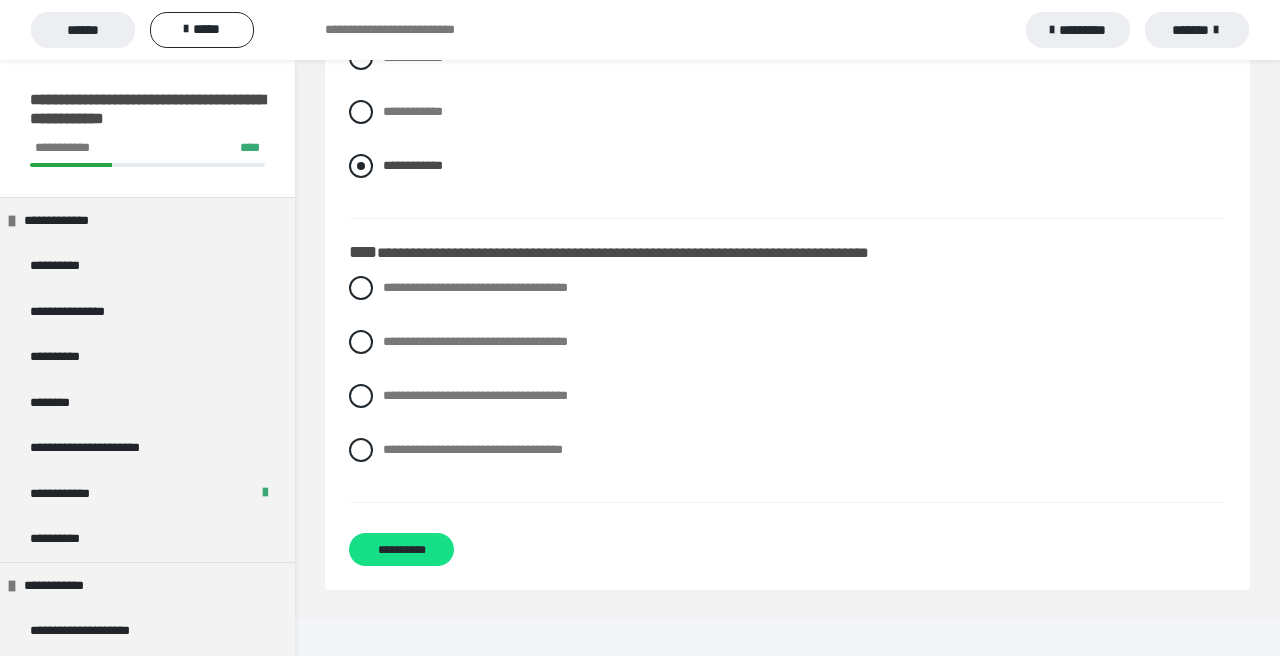 scroll, scrollTop: 3520, scrollLeft: 0, axis: vertical 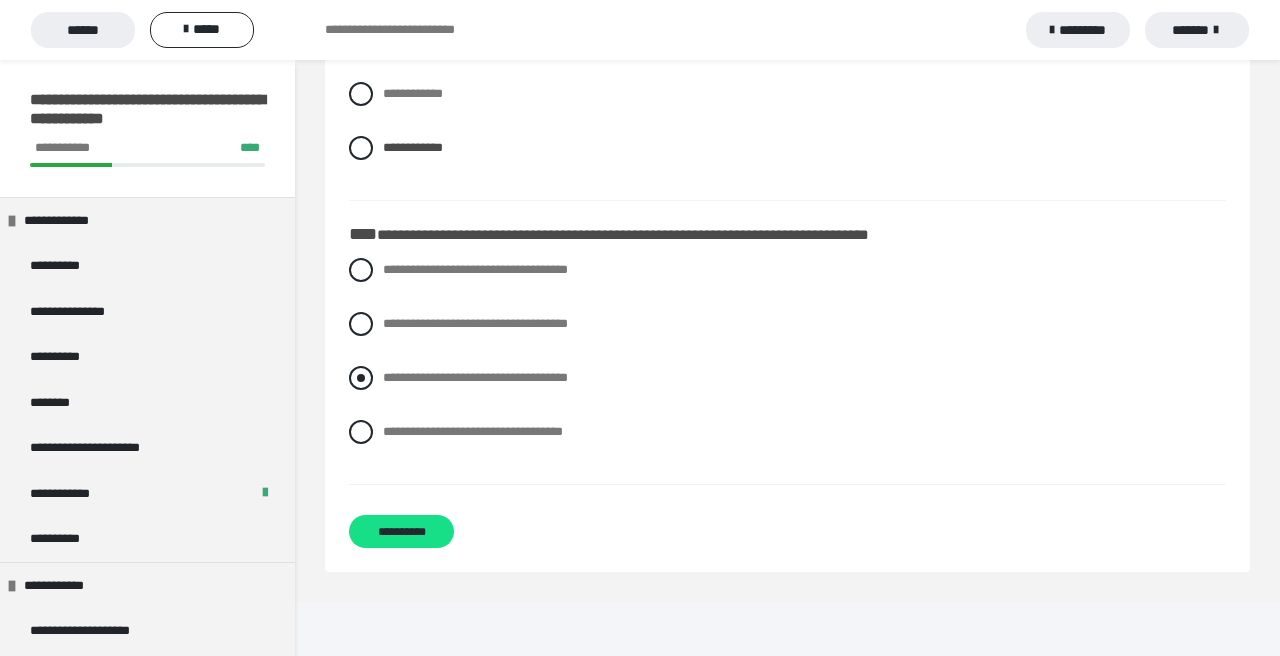 click at bounding box center (361, 378) 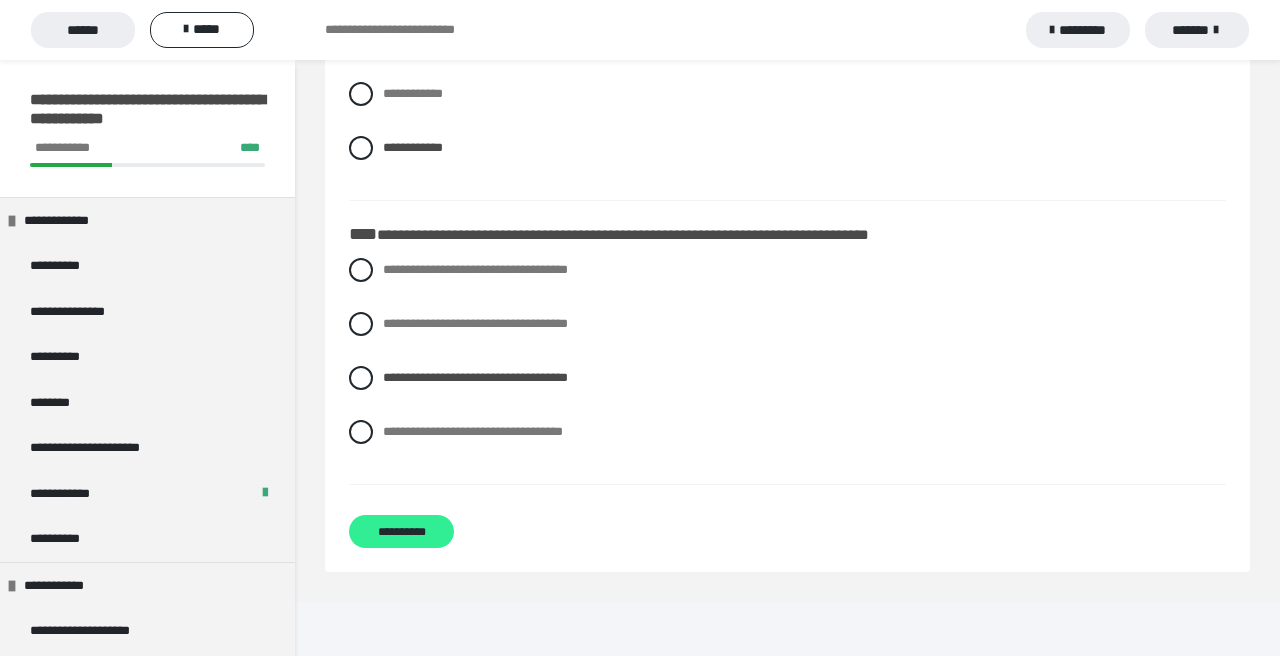 click on "**********" at bounding box center [401, 531] 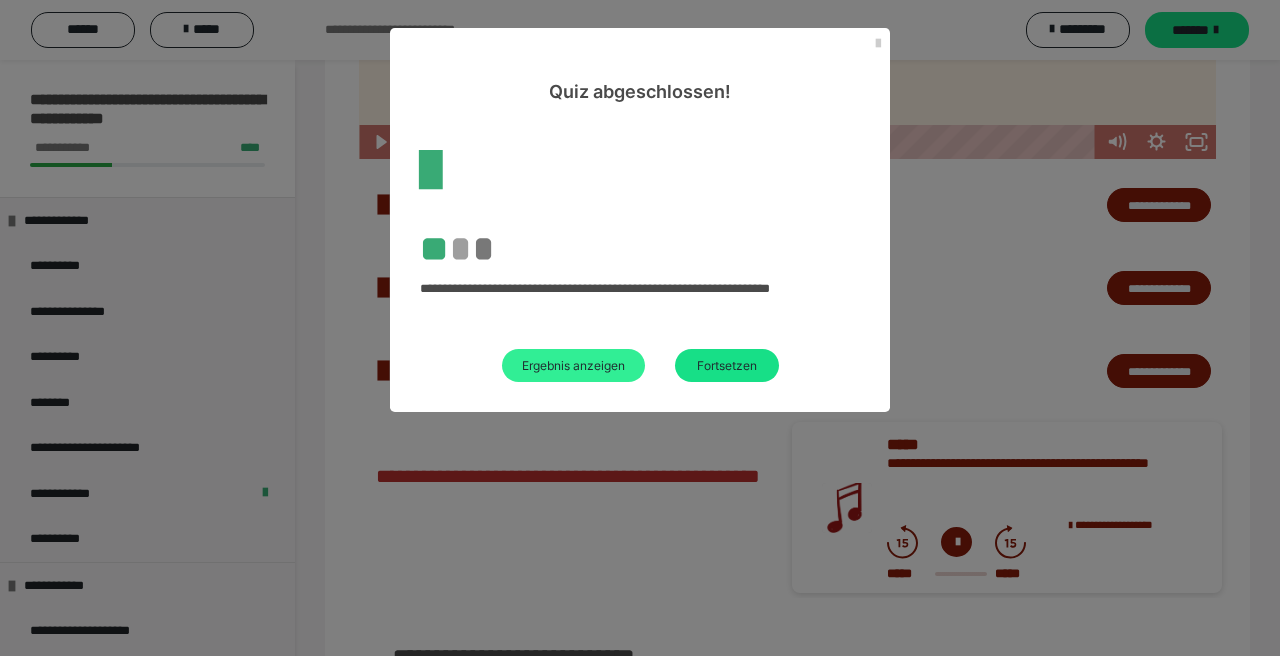 click on "Ergebnis anzeigen" at bounding box center [573, 365] 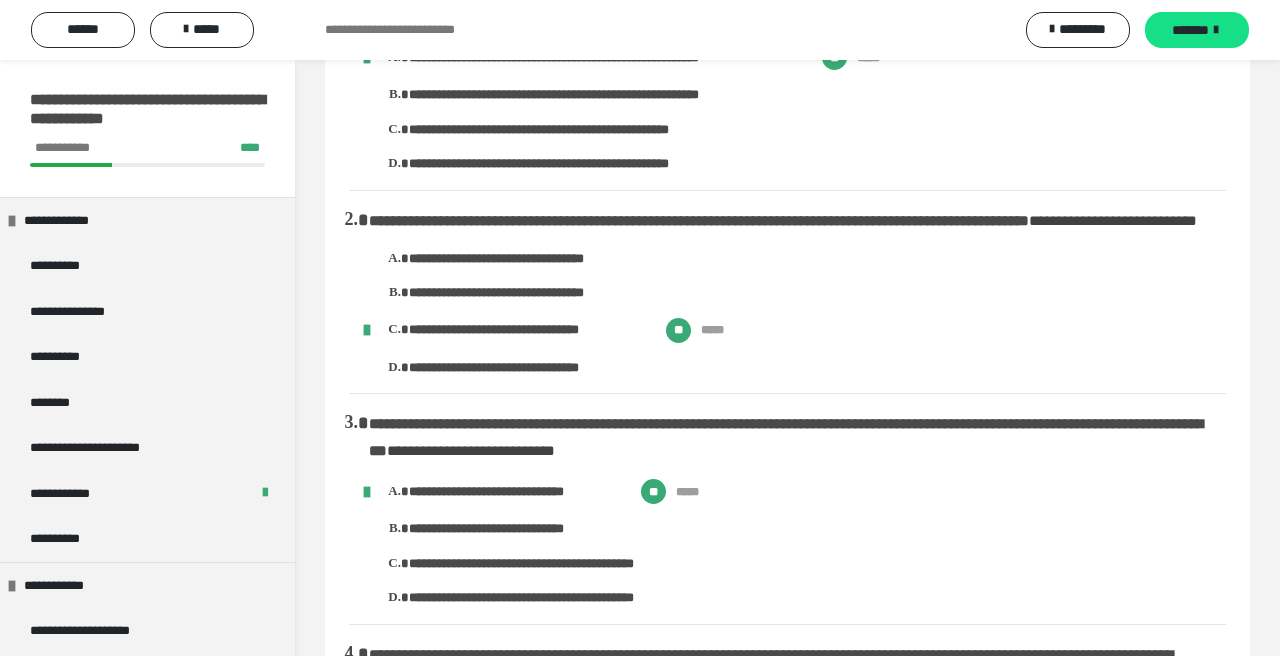 scroll, scrollTop: 0, scrollLeft: 0, axis: both 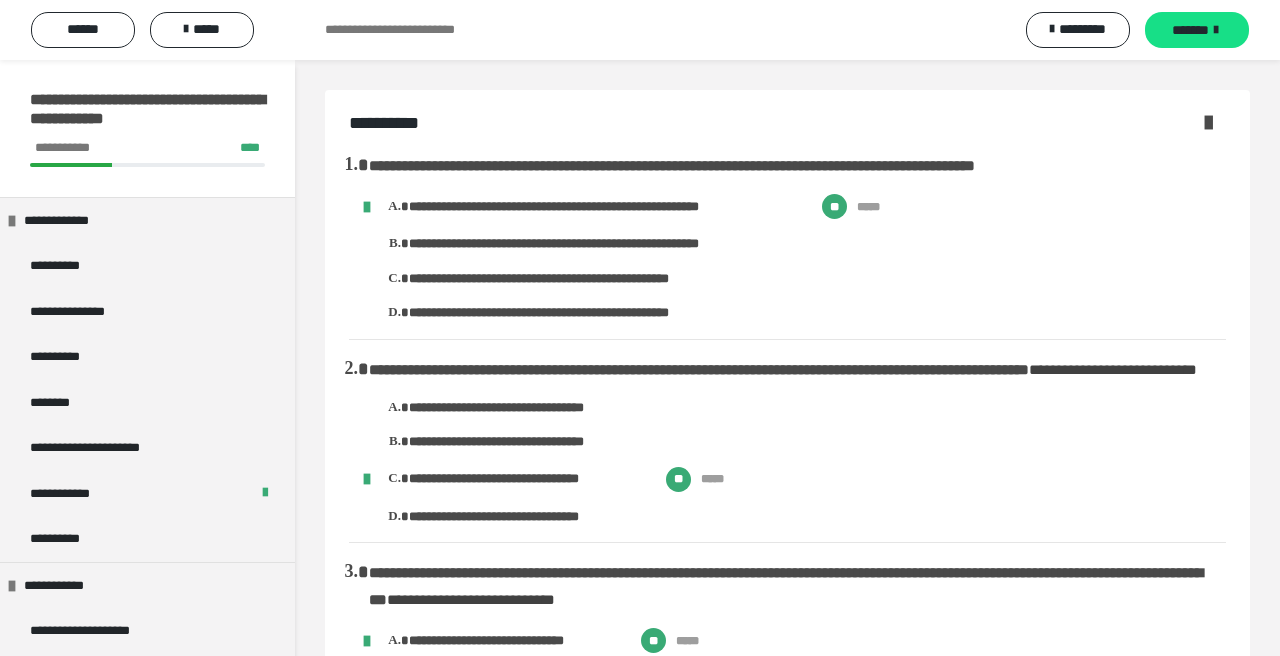 click at bounding box center [1208, 122] 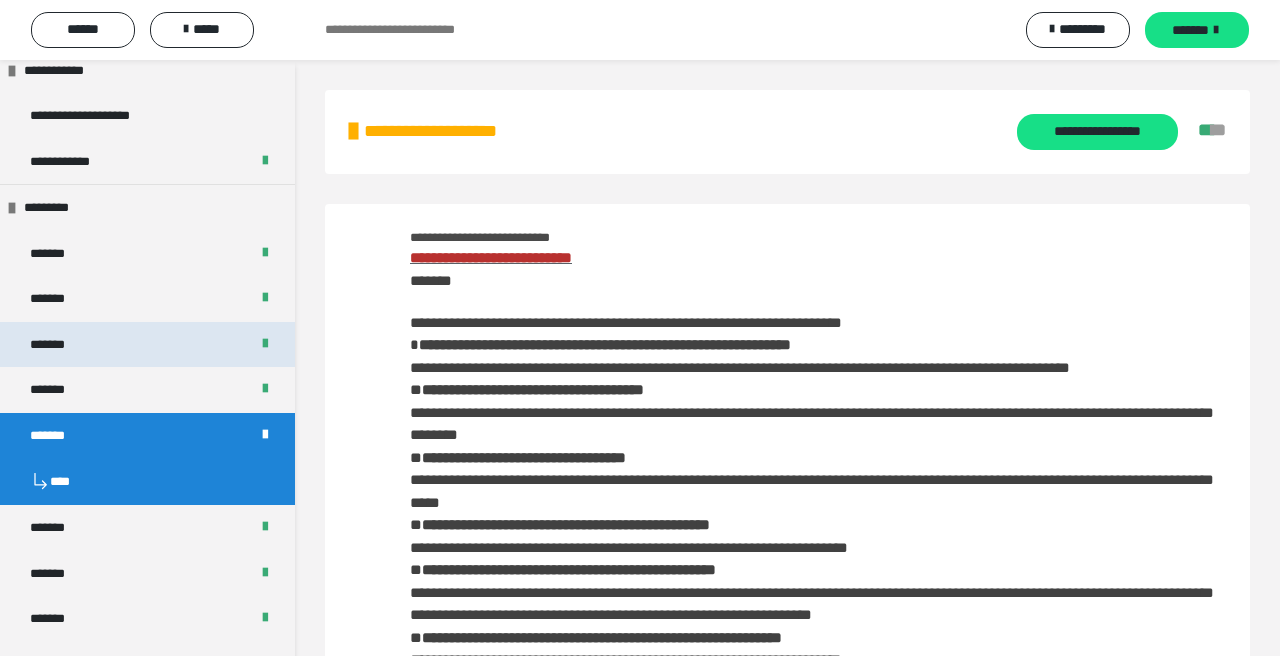 scroll, scrollTop: 533, scrollLeft: 0, axis: vertical 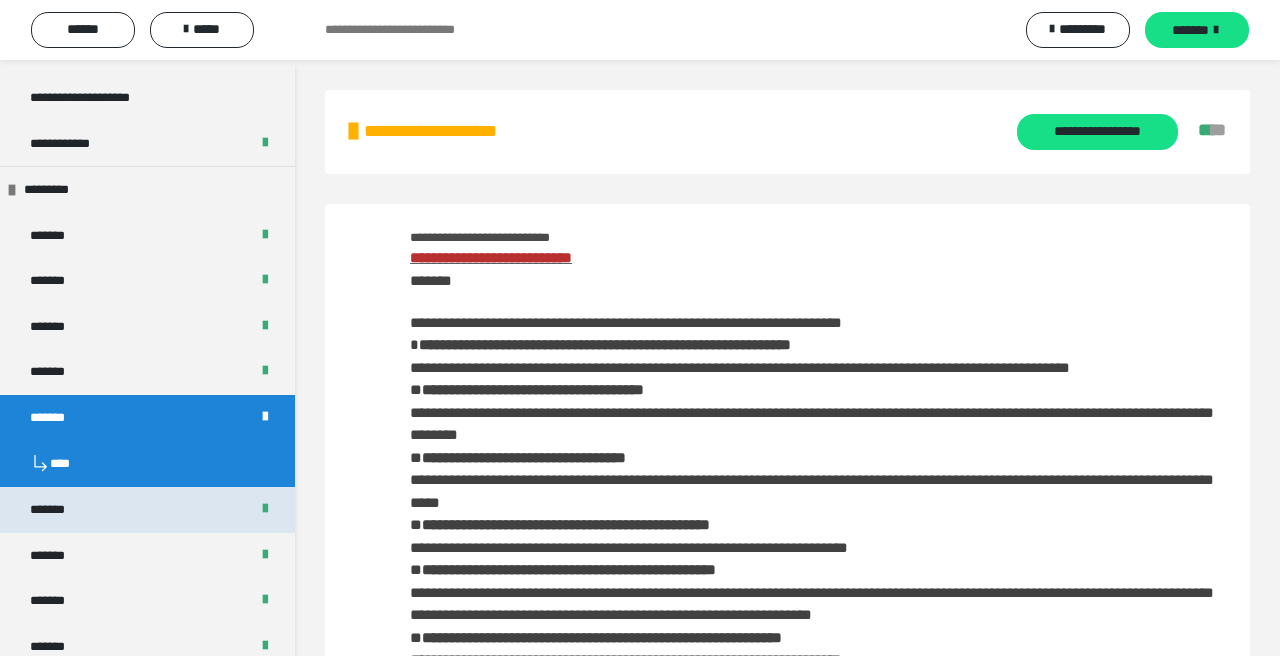 click on "*******" at bounding box center (147, 510) 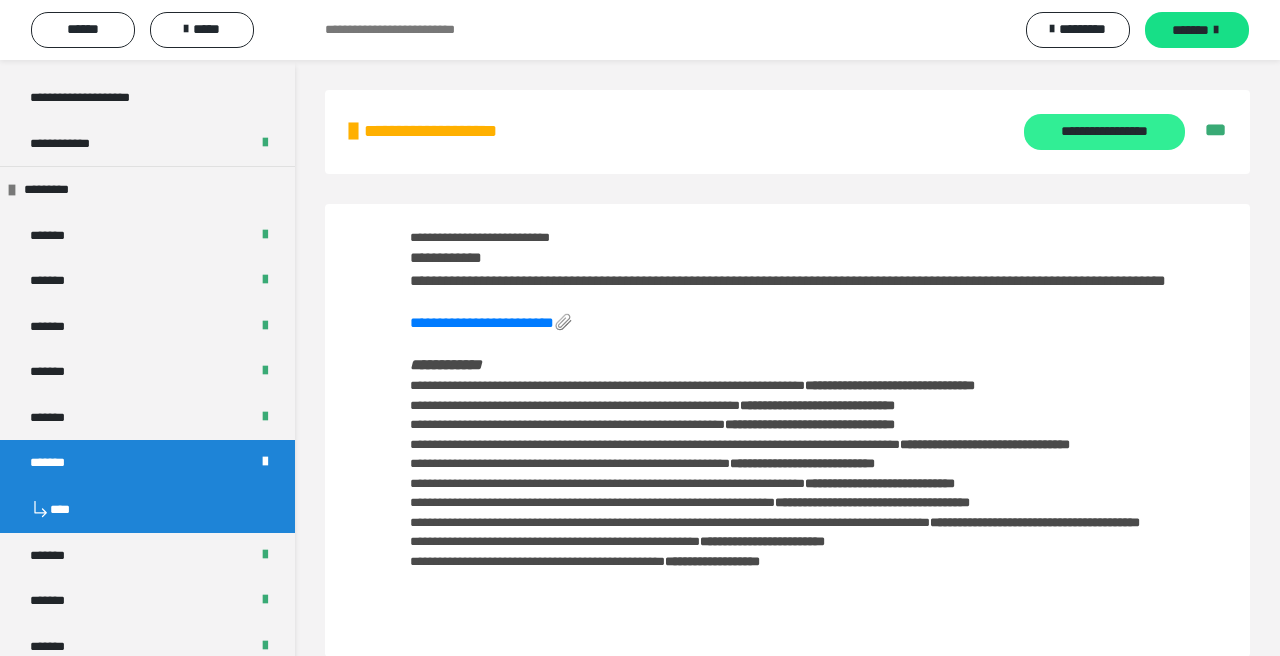 click on "**********" at bounding box center [1104, 132] 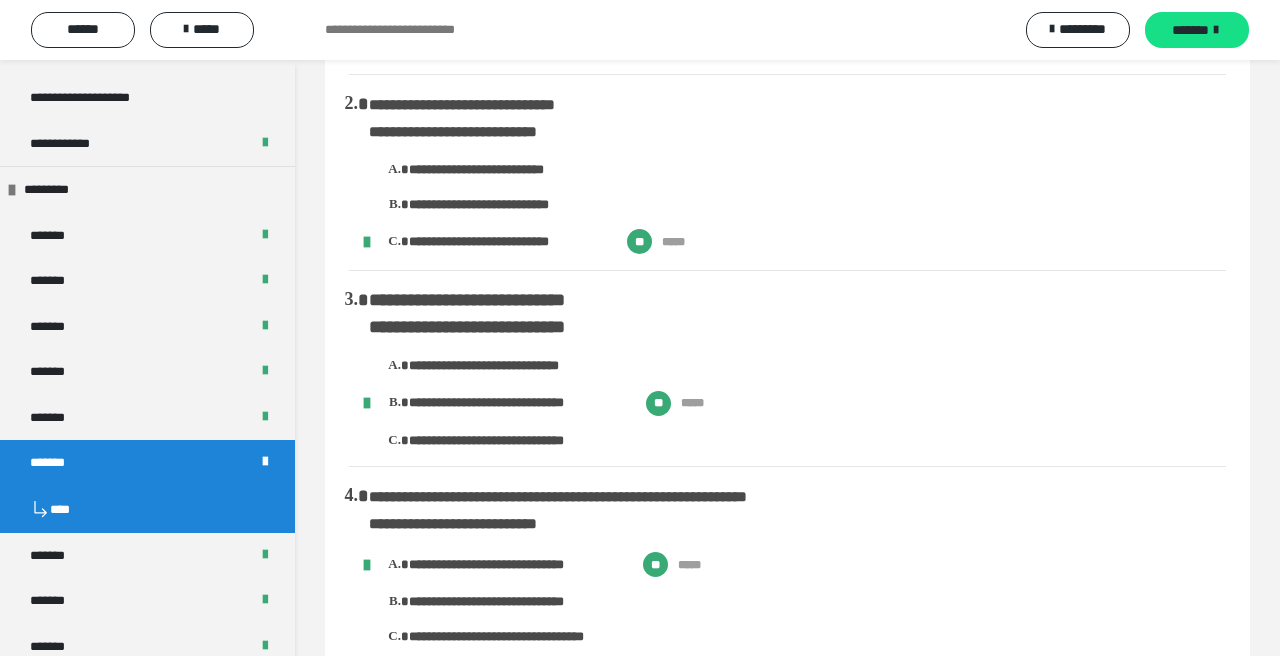 scroll, scrollTop: 0, scrollLeft: 0, axis: both 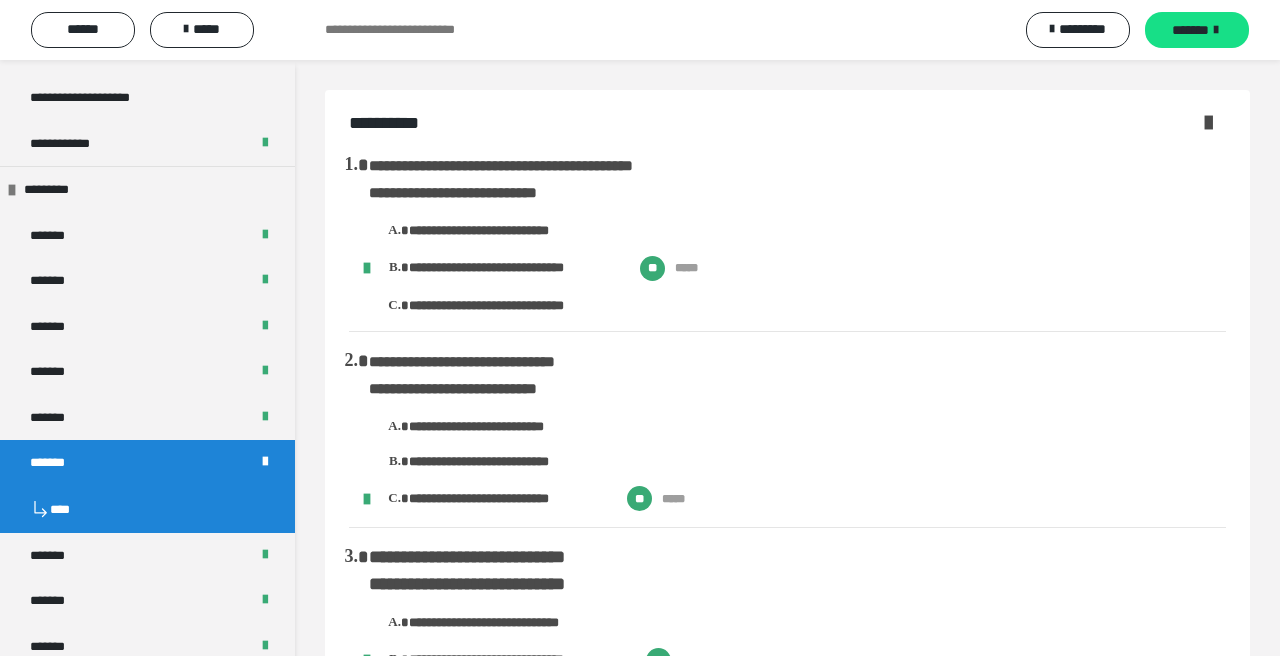click at bounding box center [1208, 122] 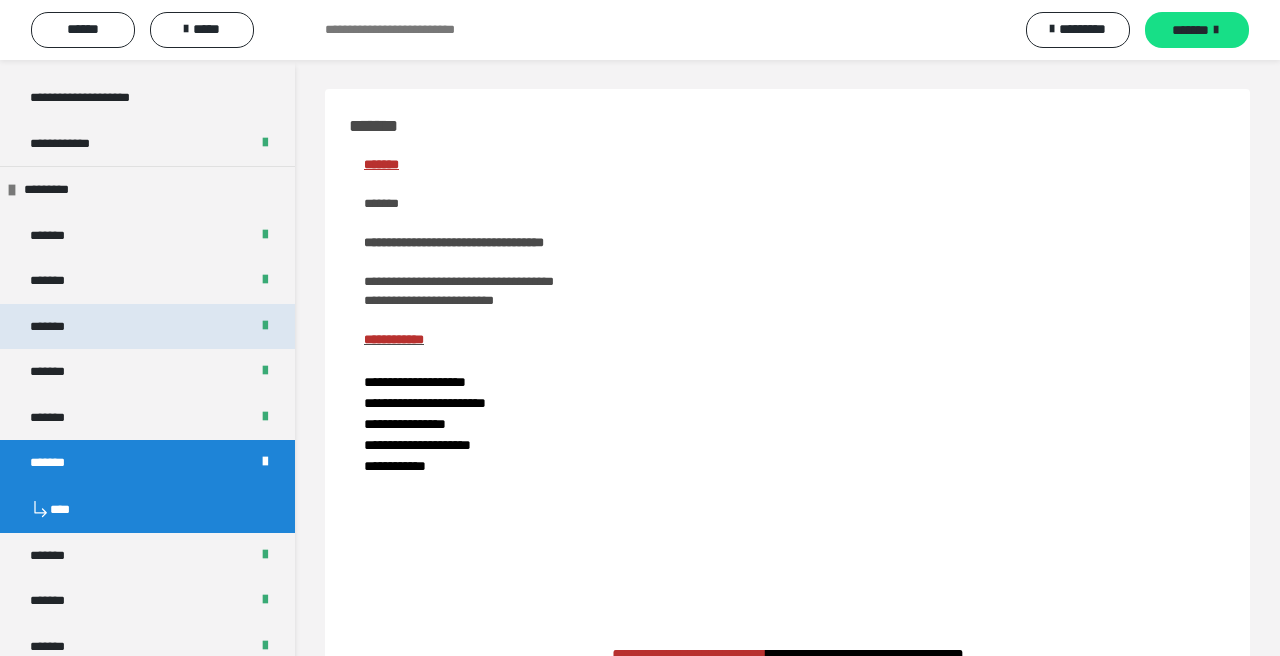 scroll, scrollTop: 636, scrollLeft: 0, axis: vertical 